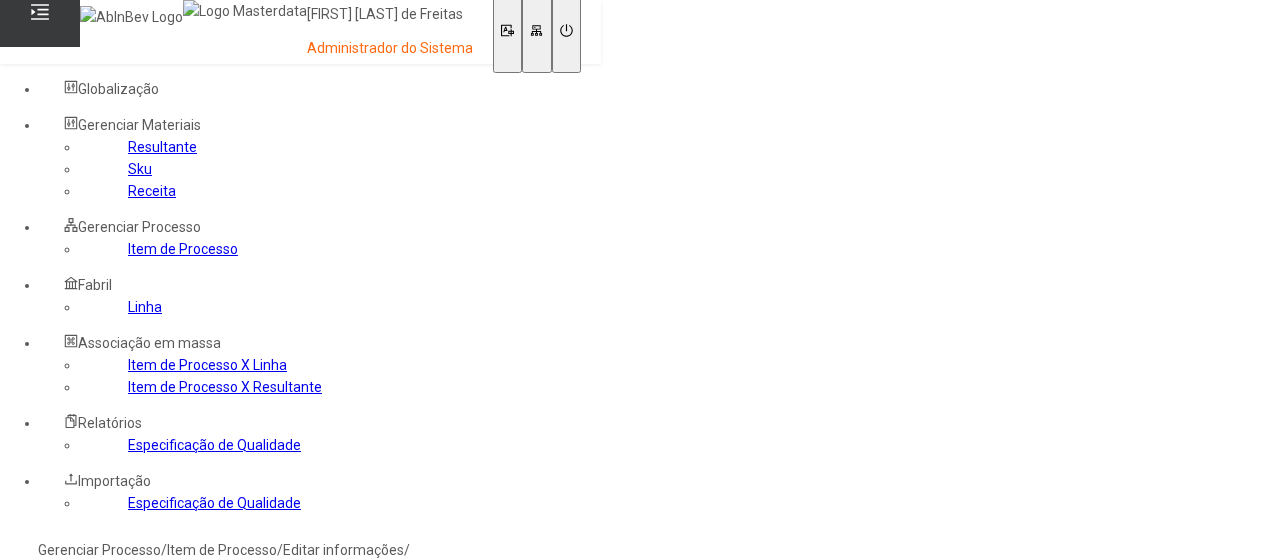 scroll, scrollTop: 0, scrollLeft: 0, axis: both 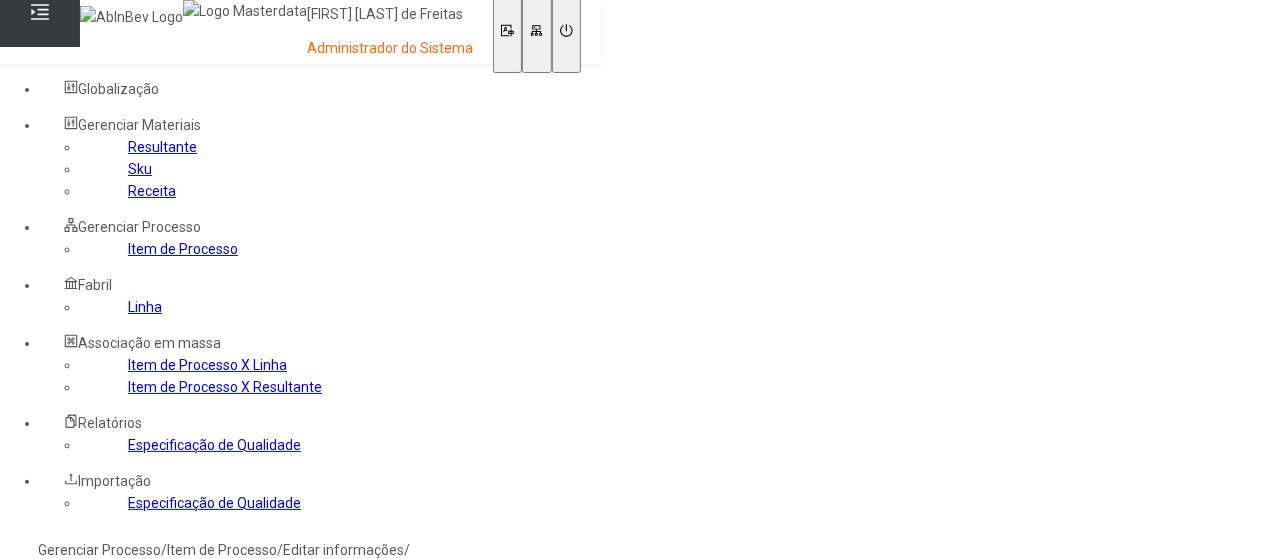click on "Linha" at bounding box center [145, 307] 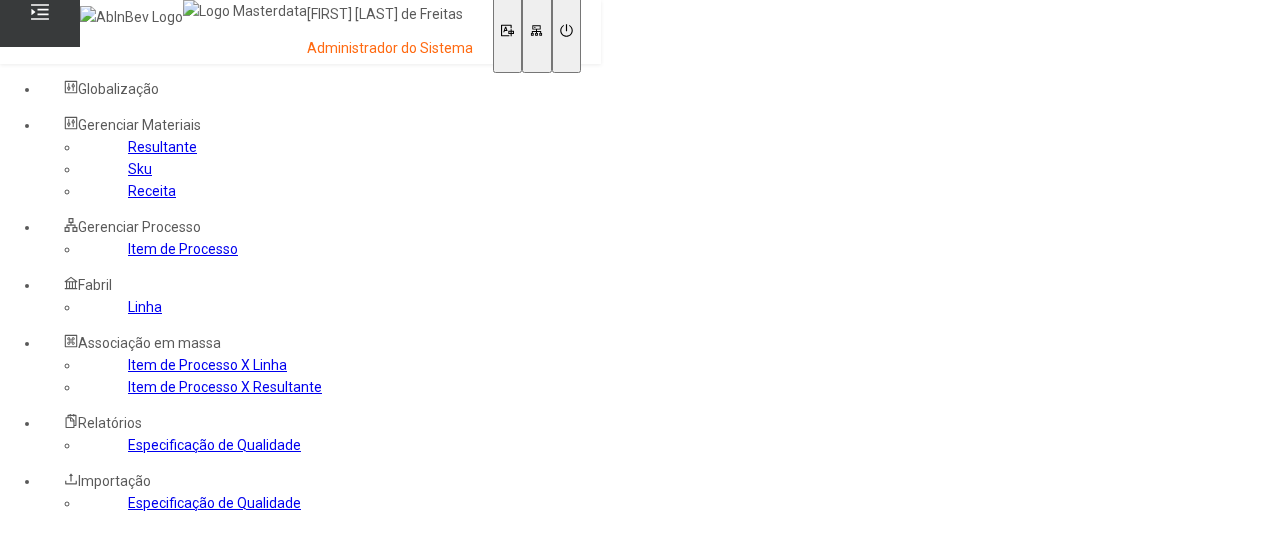 scroll, scrollTop: 0, scrollLeft: 0, axis: both 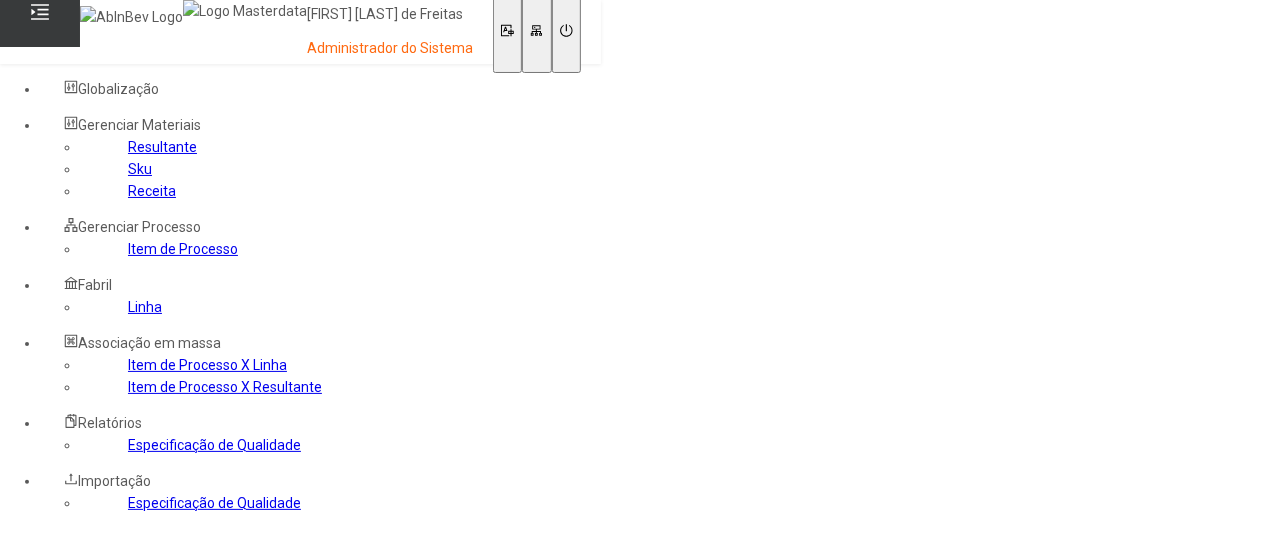 click on "Linha" at bounding box center [145, 307] 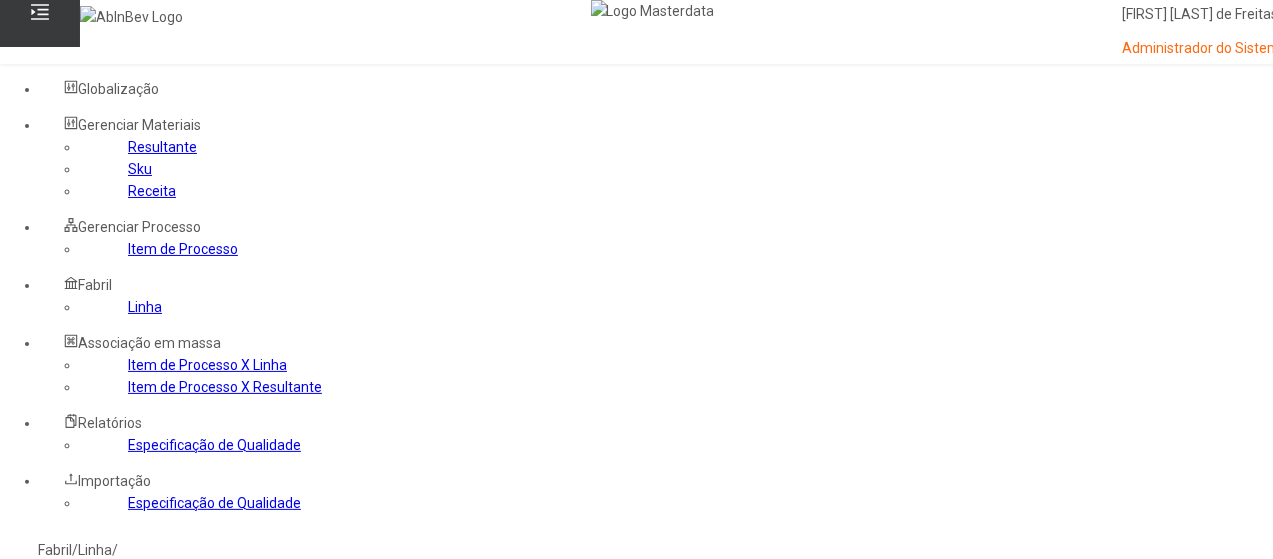 click at bounding box center (40, 648) 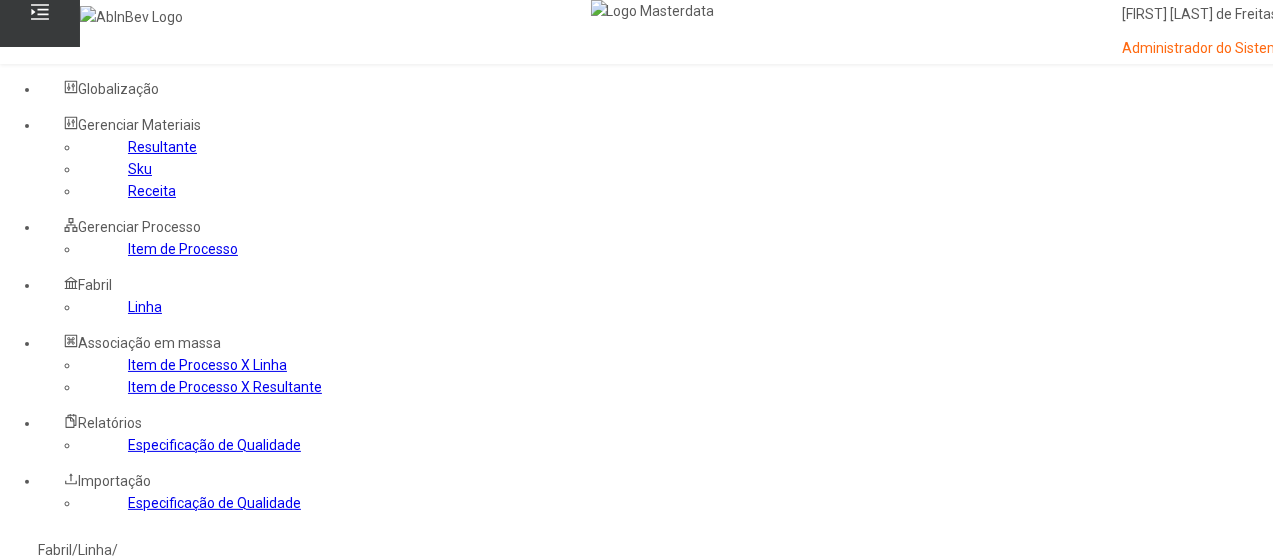 click on "Packaging" at bounding box center (113, 614) 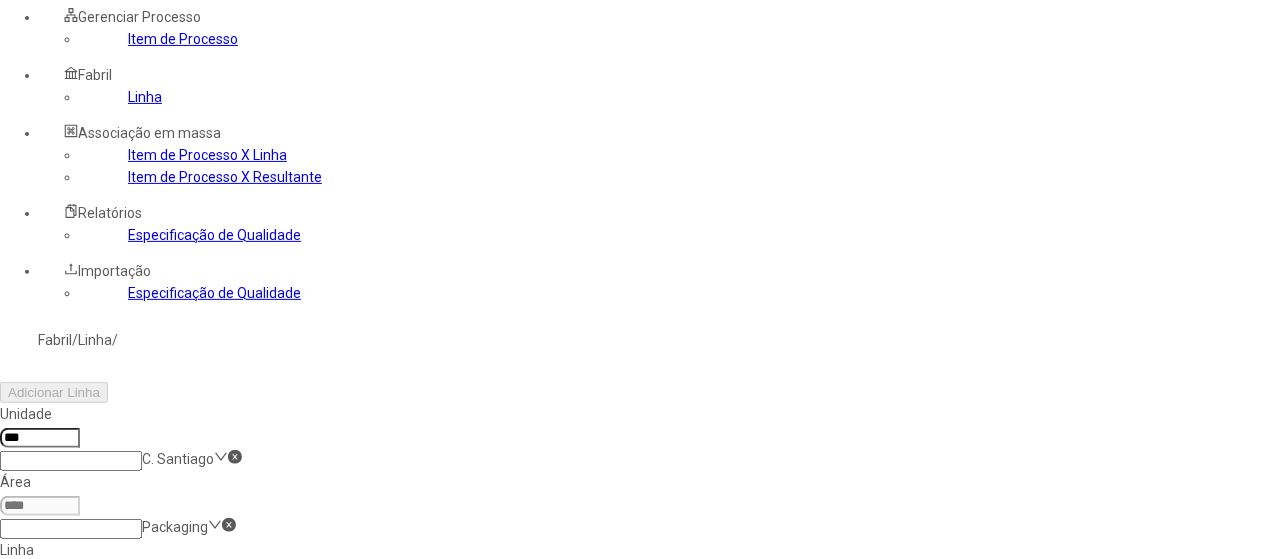 scroll, scrollTop: 380, scrollLeft: 0, axis: vertical 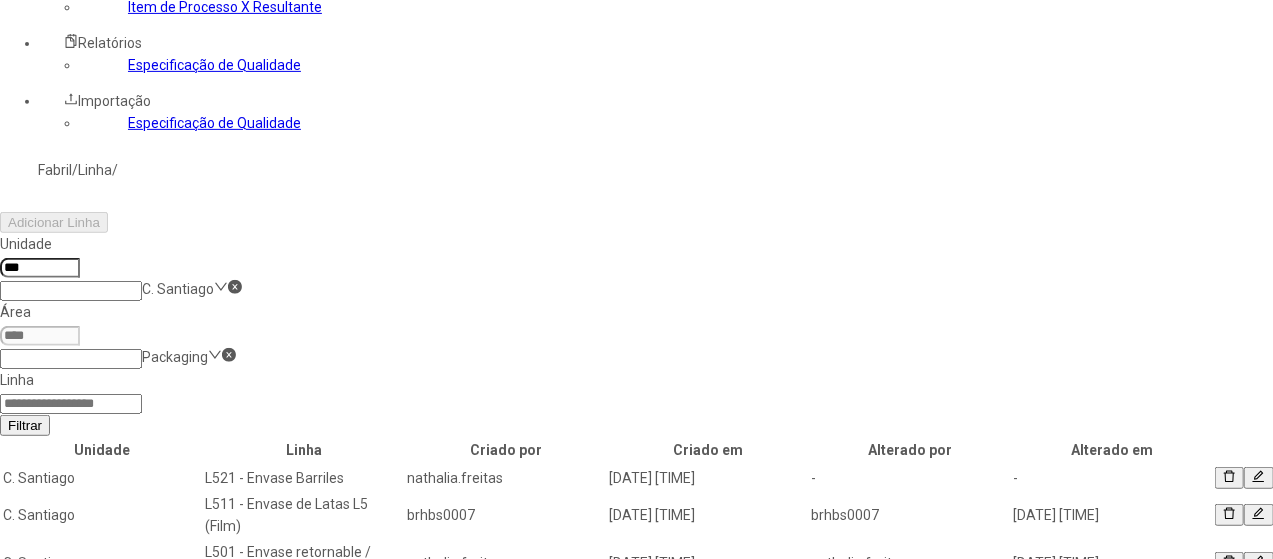 click at bounding box center (1259, 477) 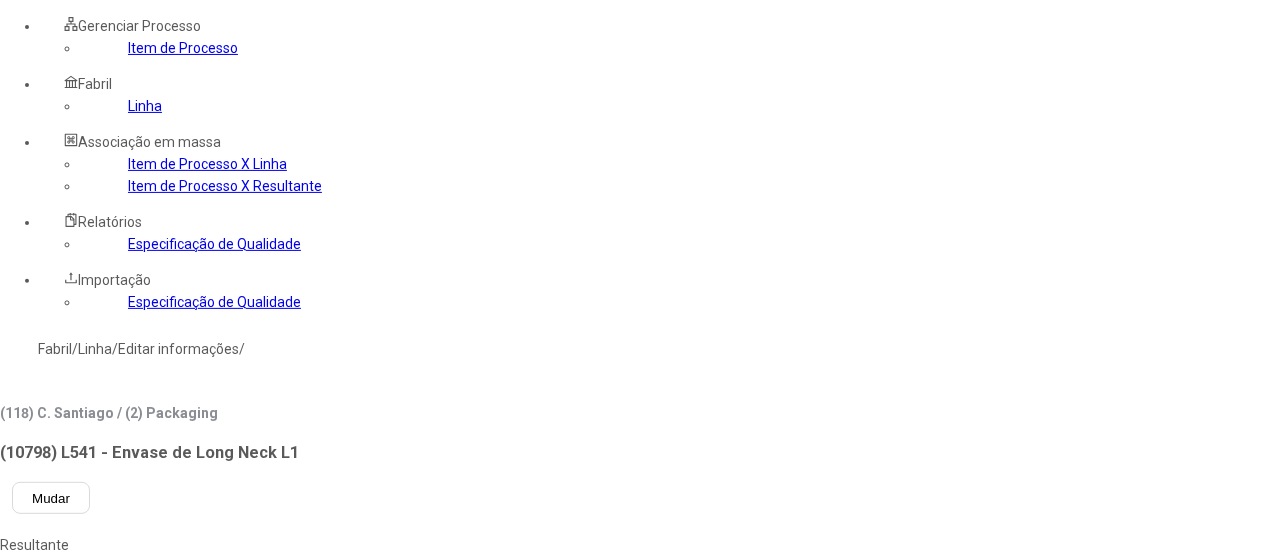 scroll, scrollTop: 199, scrollLeft: 0, axis: vertical 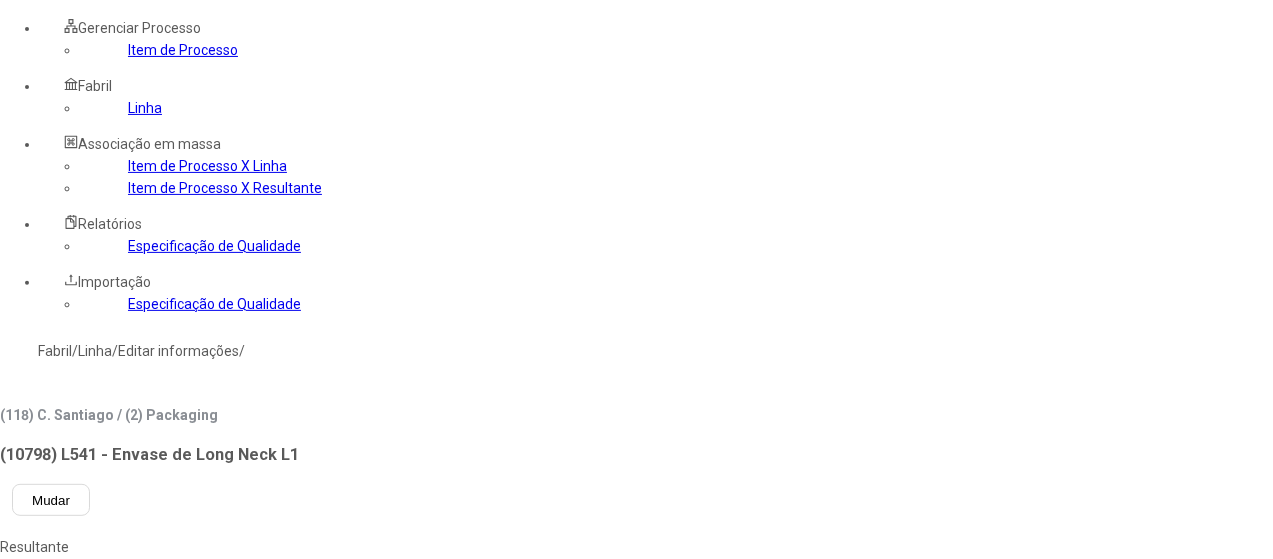 click on "Item de Processo" at bounding box center [538, 569] 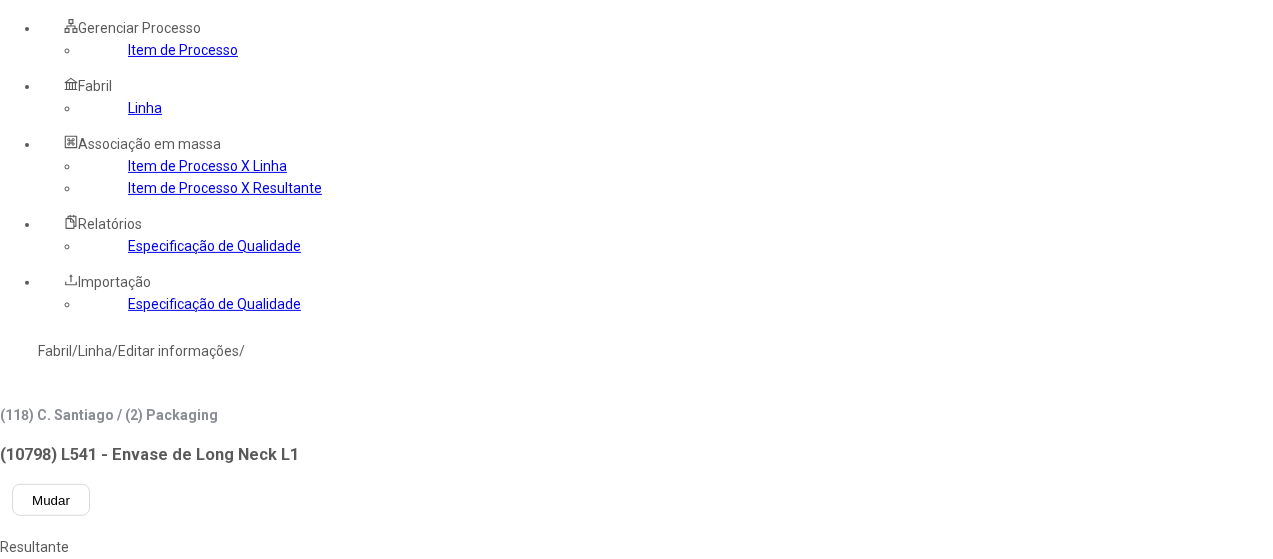 click at bounding box center (40, 696) 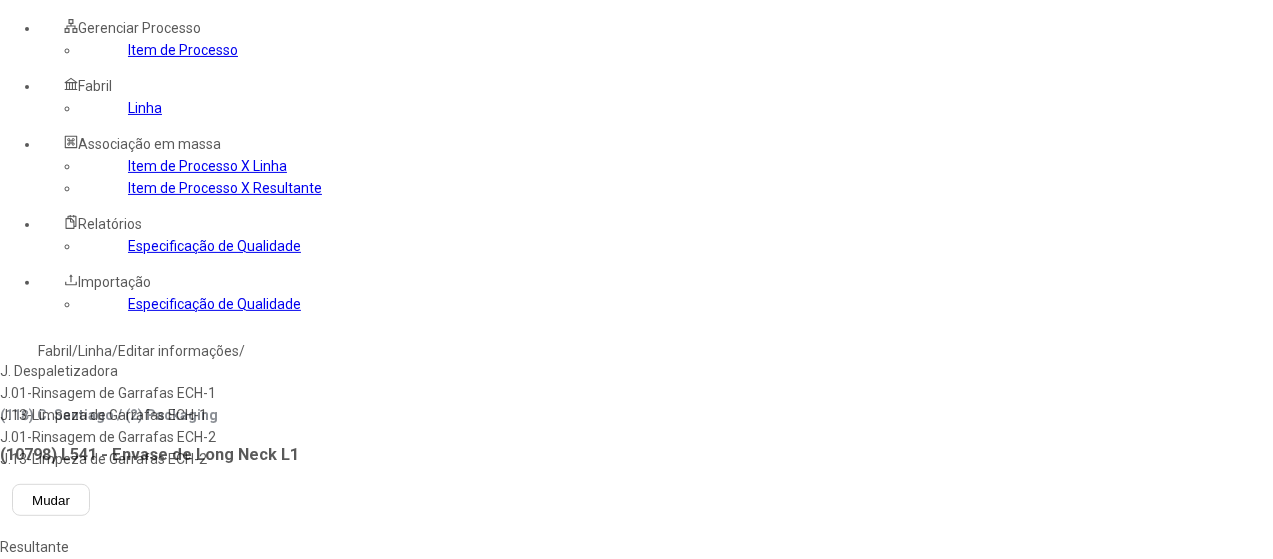 type on "**" 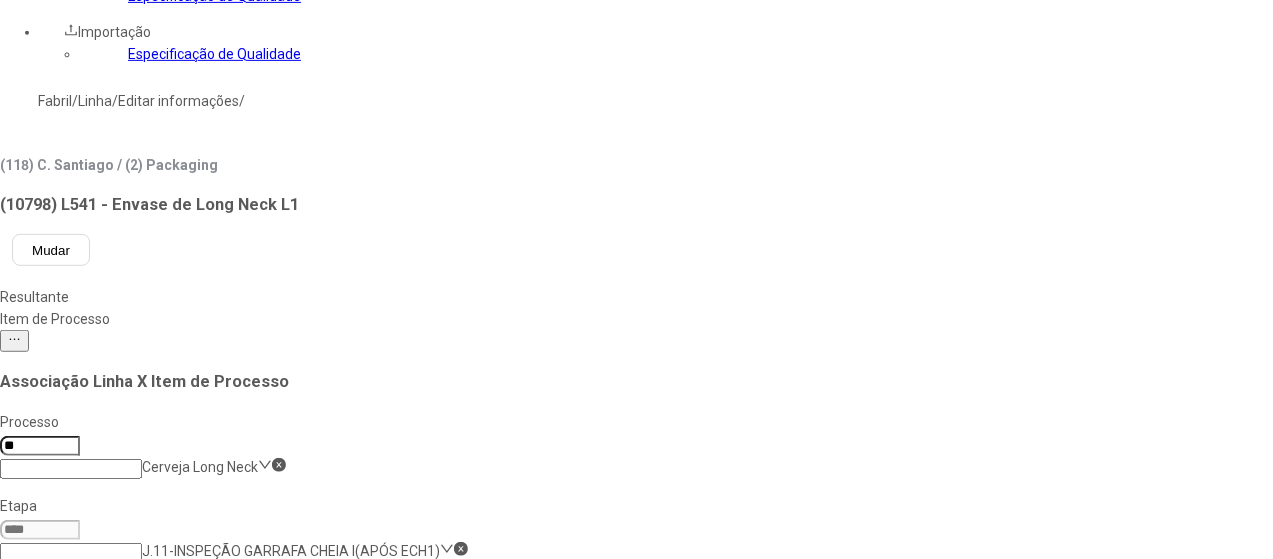 scroll, scrollTop: 450, scrollLeft: 0, axis: vertical 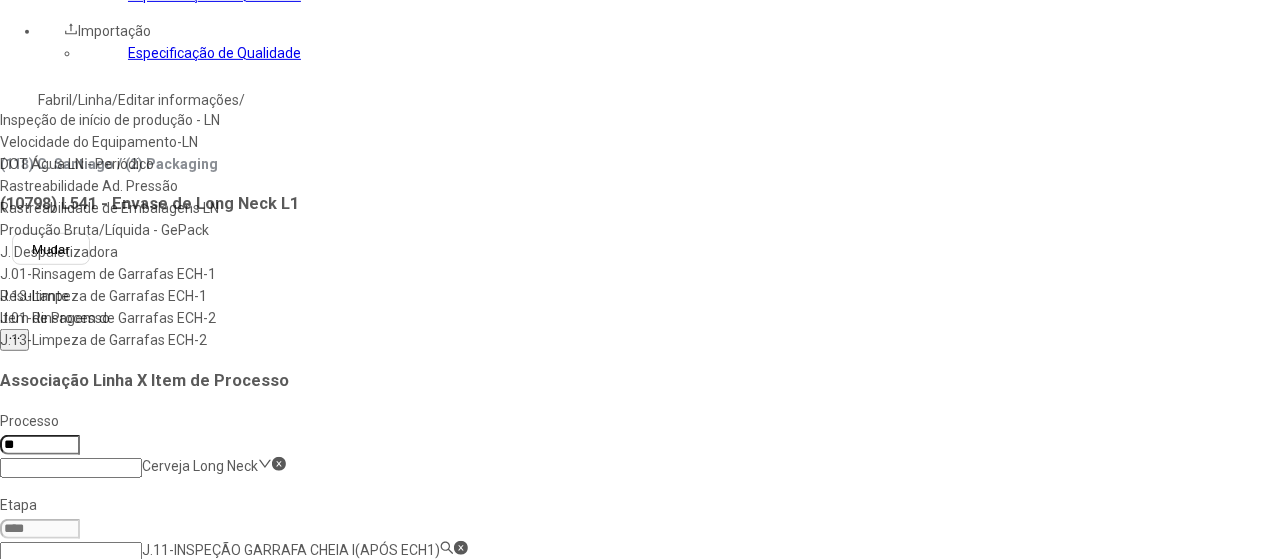 click on "Especificação de Qualidade" at bounding box center [214, 53] 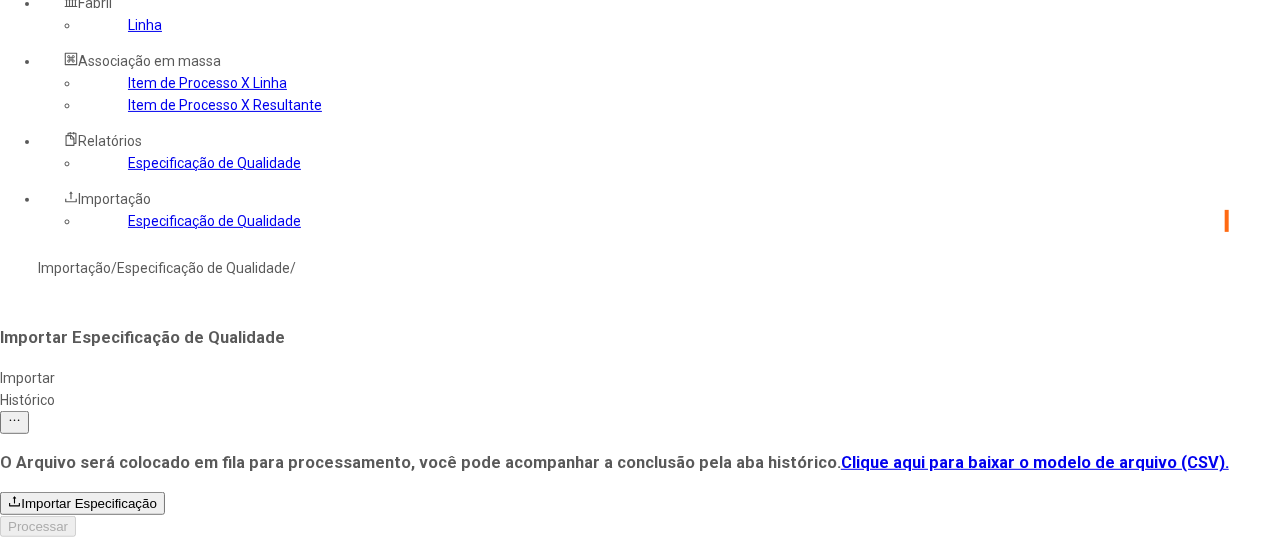 scroll, scrollTop: 272, scrollLeft: 0, axis: vertical 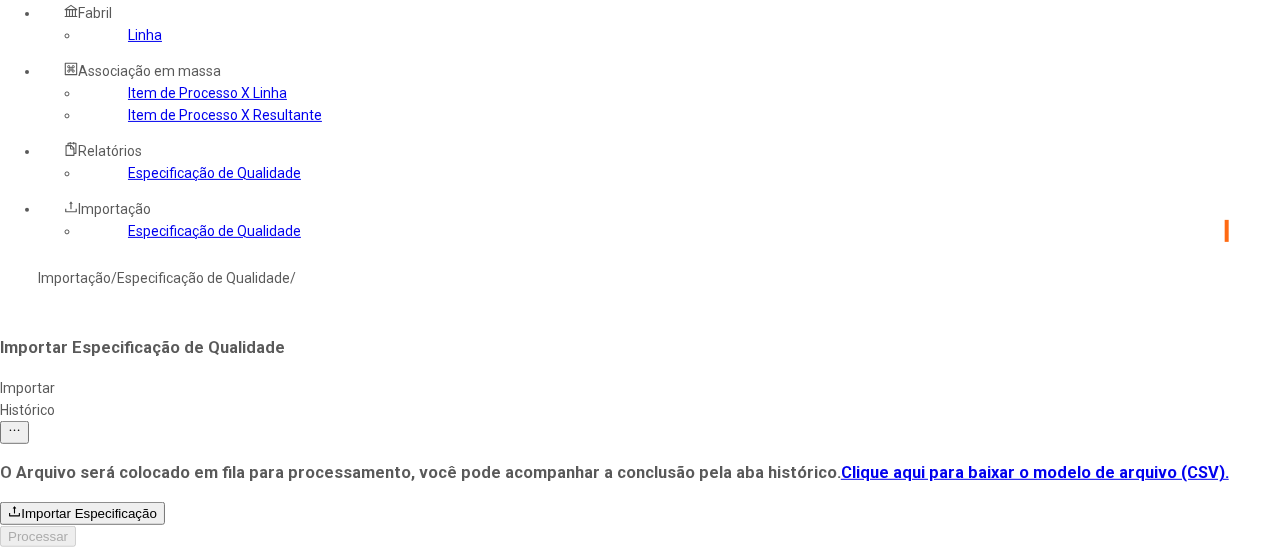 click on "Especificação de Qualidade" at bounding box center (214, 173) 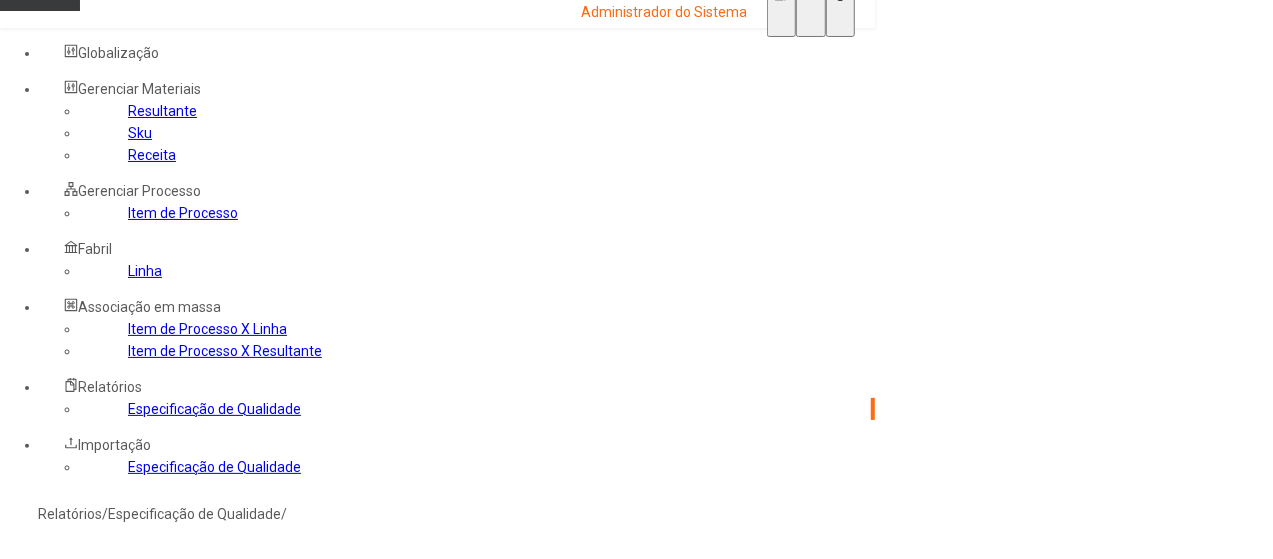 scroll, scrollTop: 30, scrollLeft: 0, axis: vertical 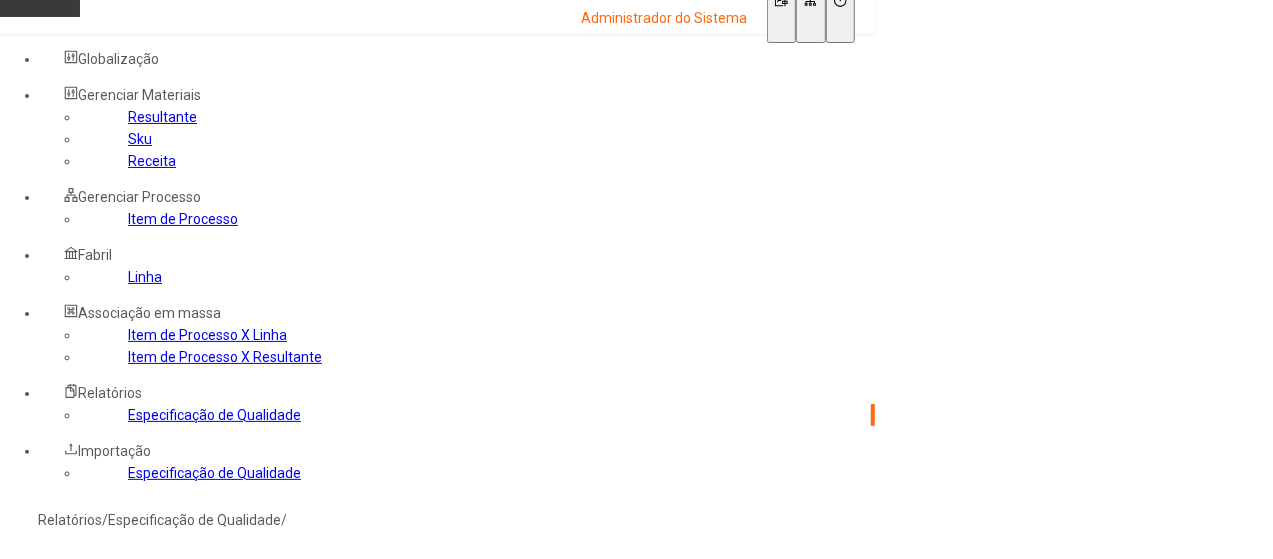 click on "Gerar relatório" at bounding box center (51, 755) 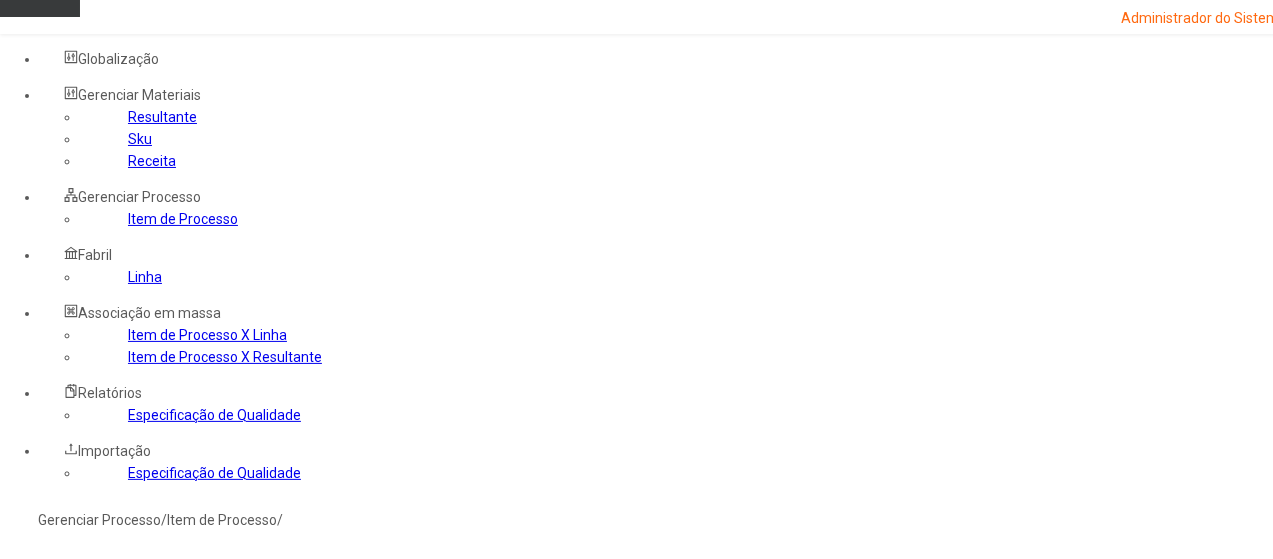 click at bounding box center [71, 799] 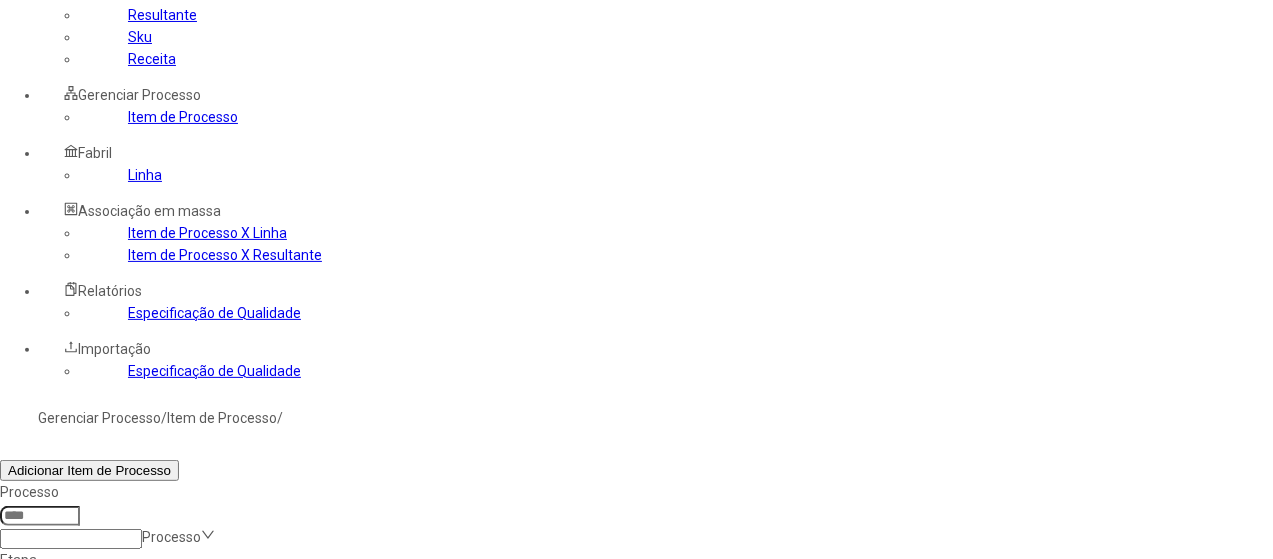 scroll, scrollTop: 136, scrollLeft: 0, axis: vertical 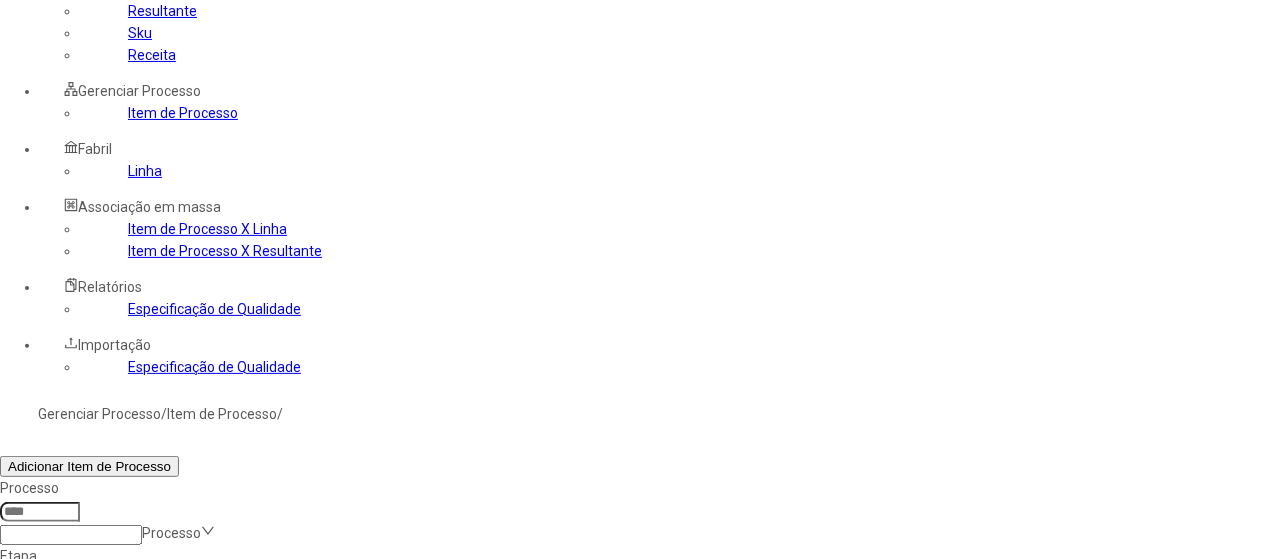 click at bounding box center (1302, 787) 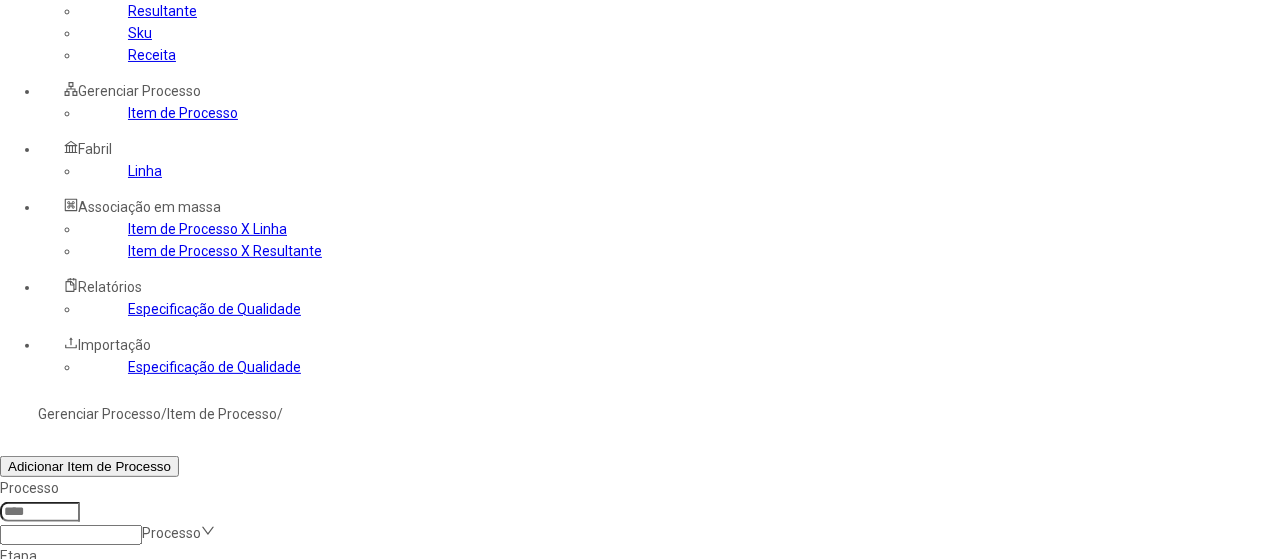 type on "****" 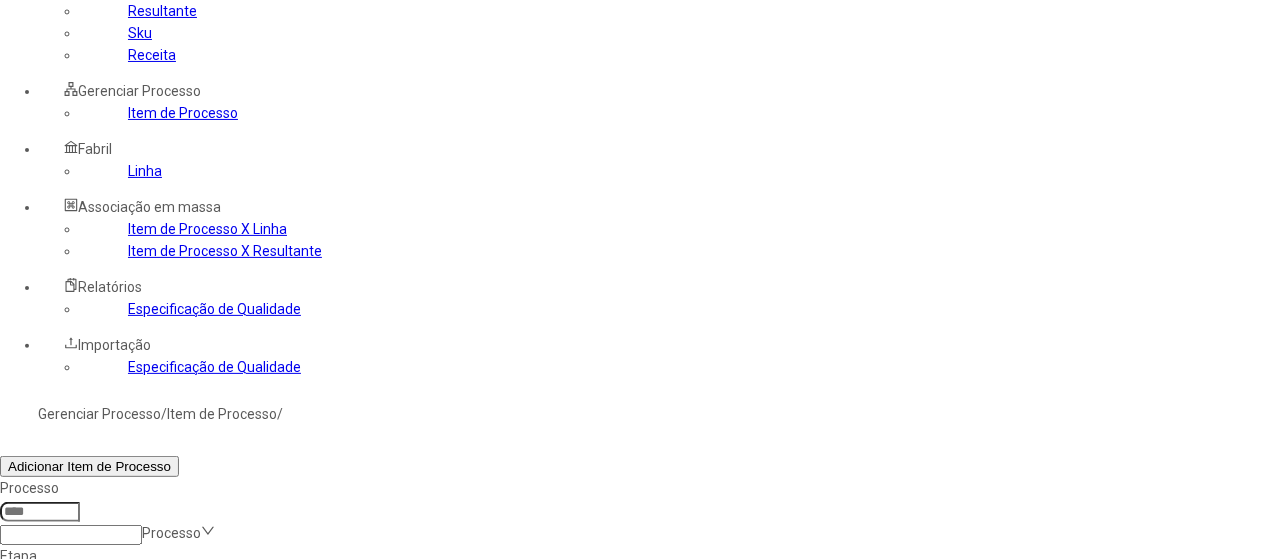 click on "Filtrar" at bounding box center (25, 714) 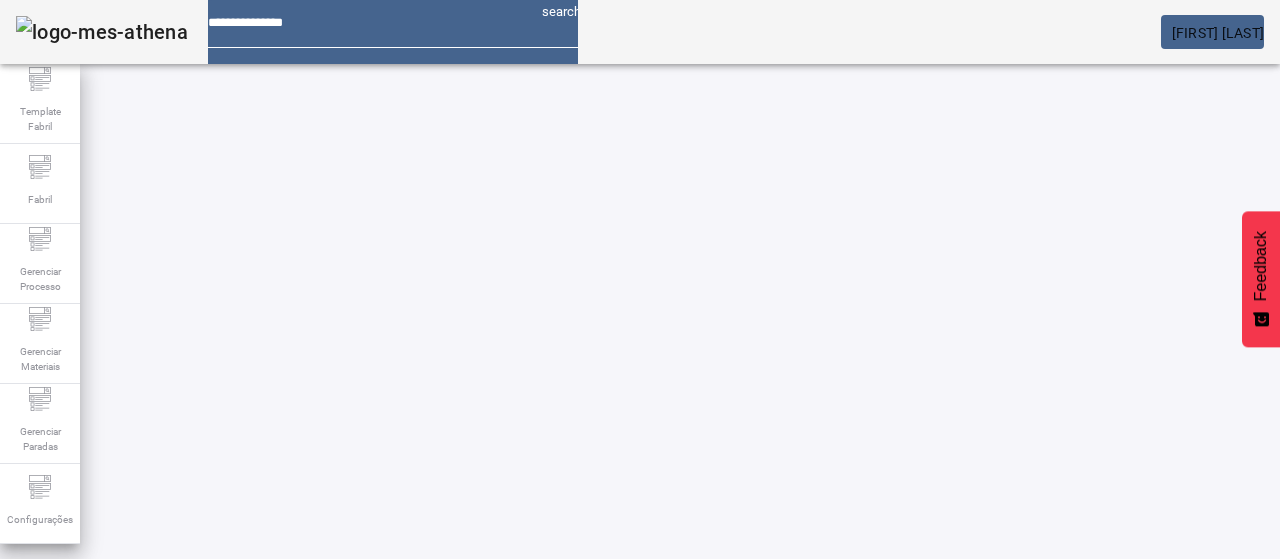 scroll, scrollTop: 0, scrollLeft: 0, axis: both 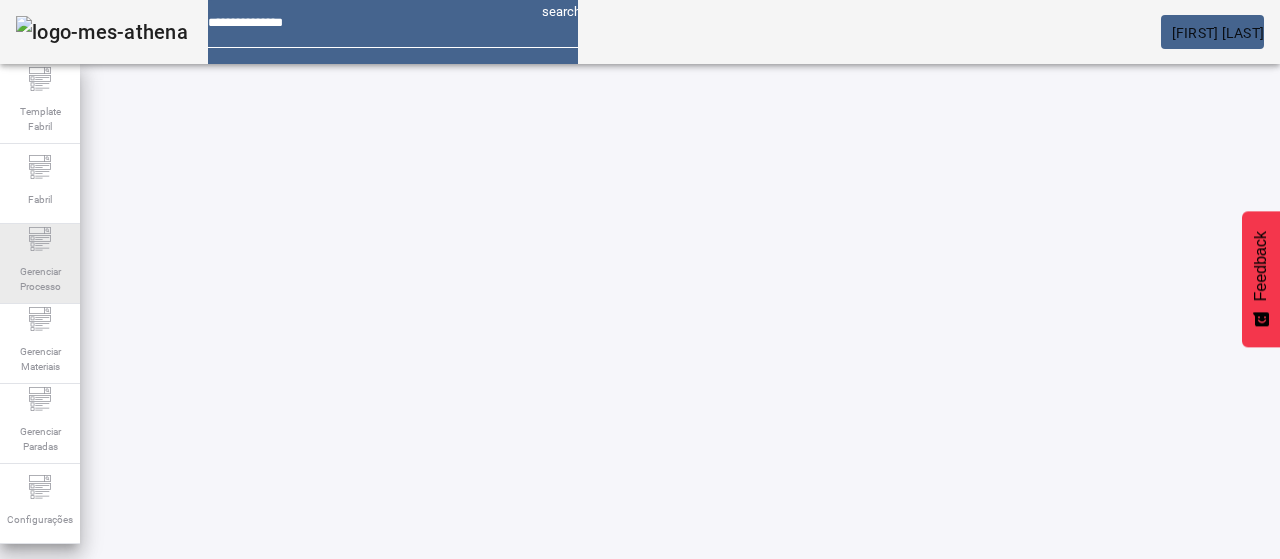 click on "Gerenciar Processo" at bounding box center [40, 119] 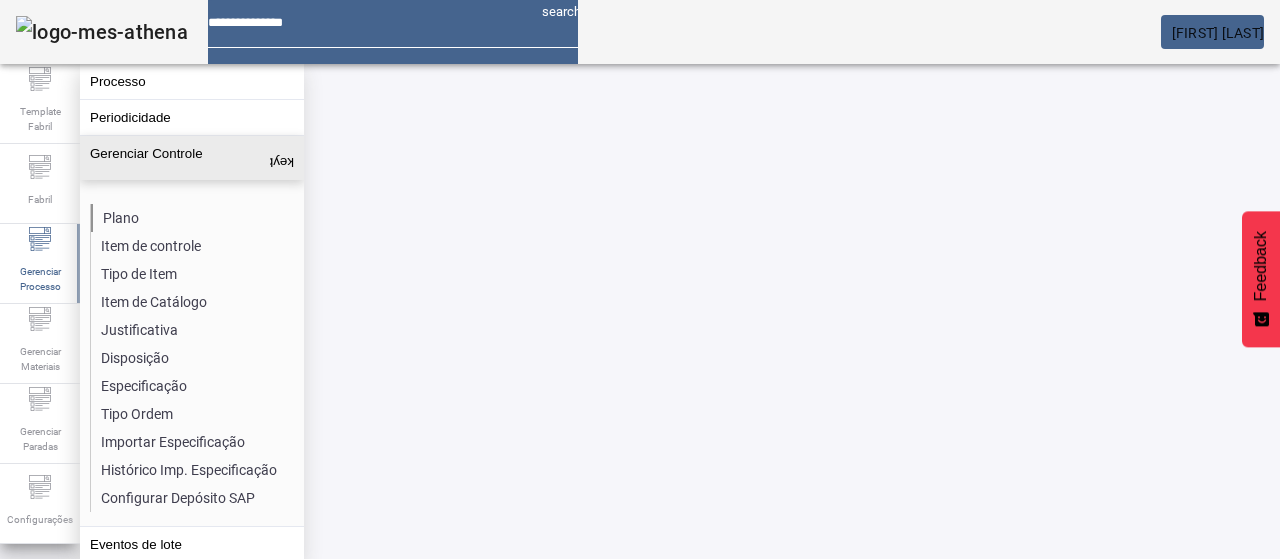 click on "Plano" at bounding box center [197, 218] 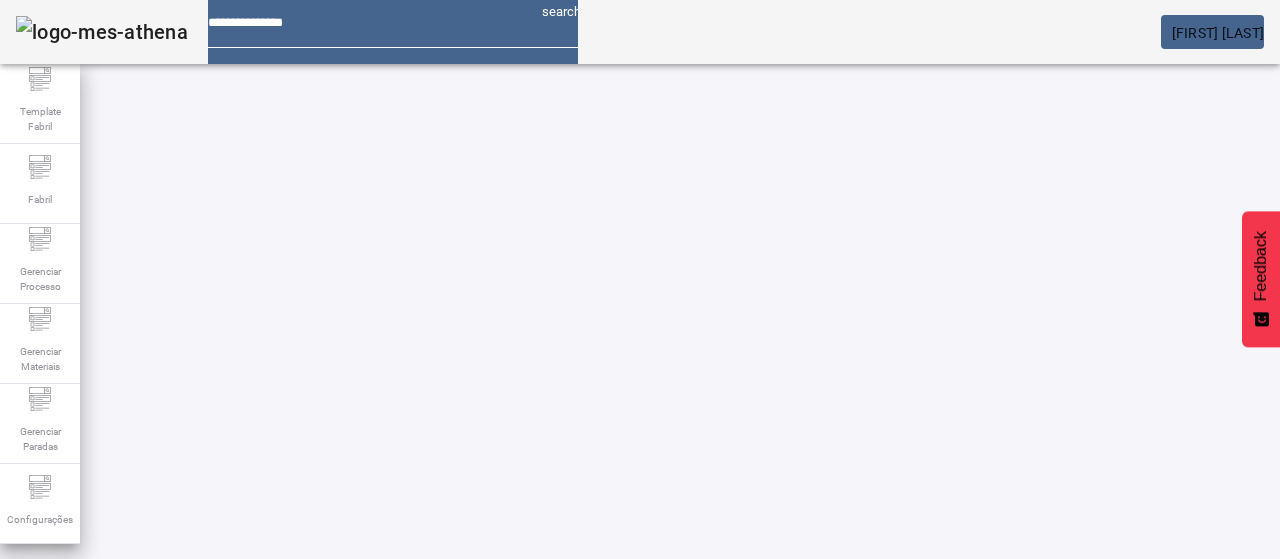 click on "ABRIR FILTROS" at bounding box center (1113, 606) 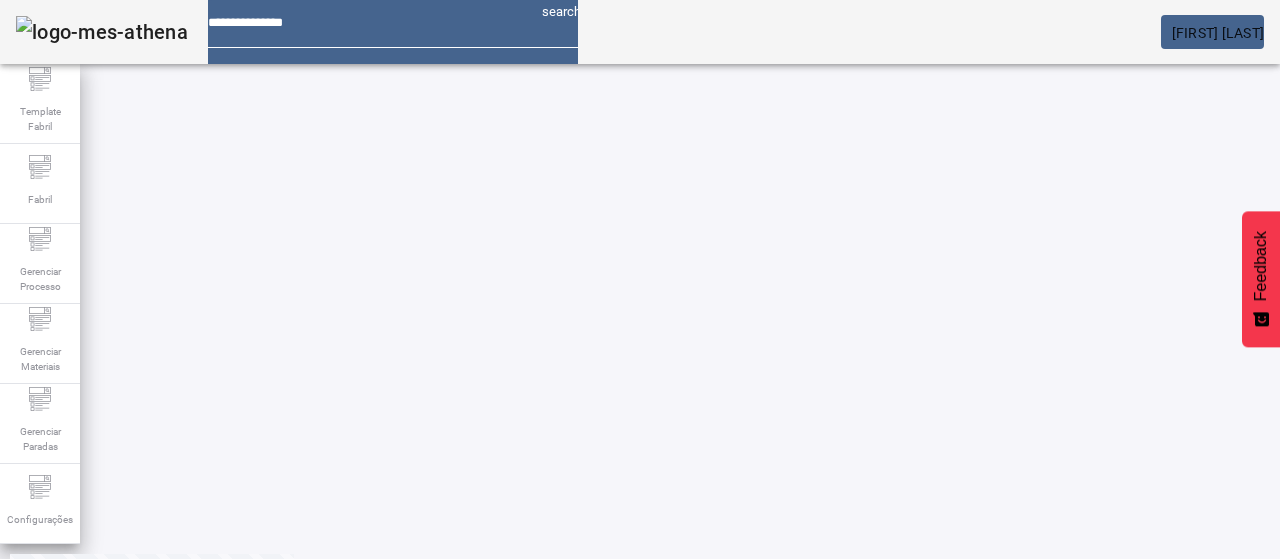 scroll, scrollTop: 140, scrollLeft: 0, axis: vertical 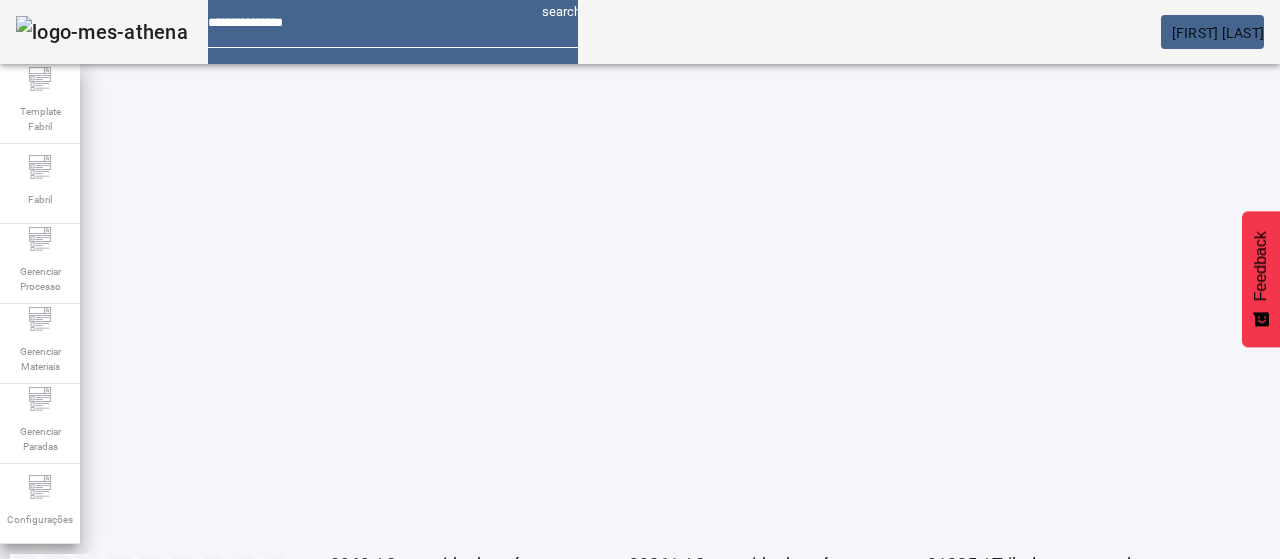 click on "2" at bounding box center [526, 1042] 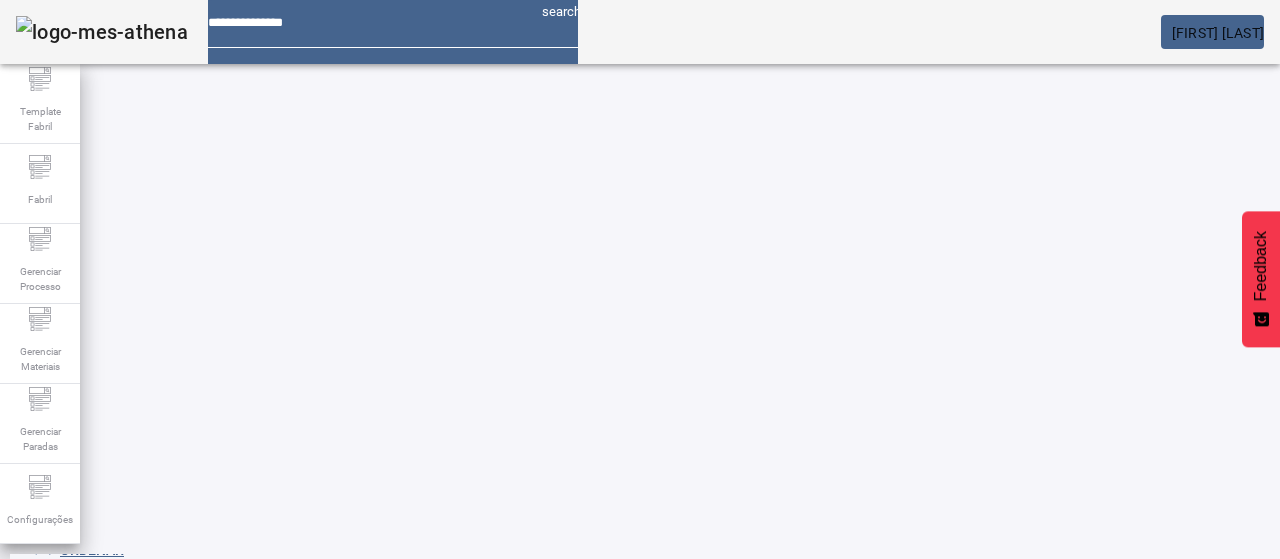 scroll, scrollTop: 0, scrollLeft: 0, axis: both 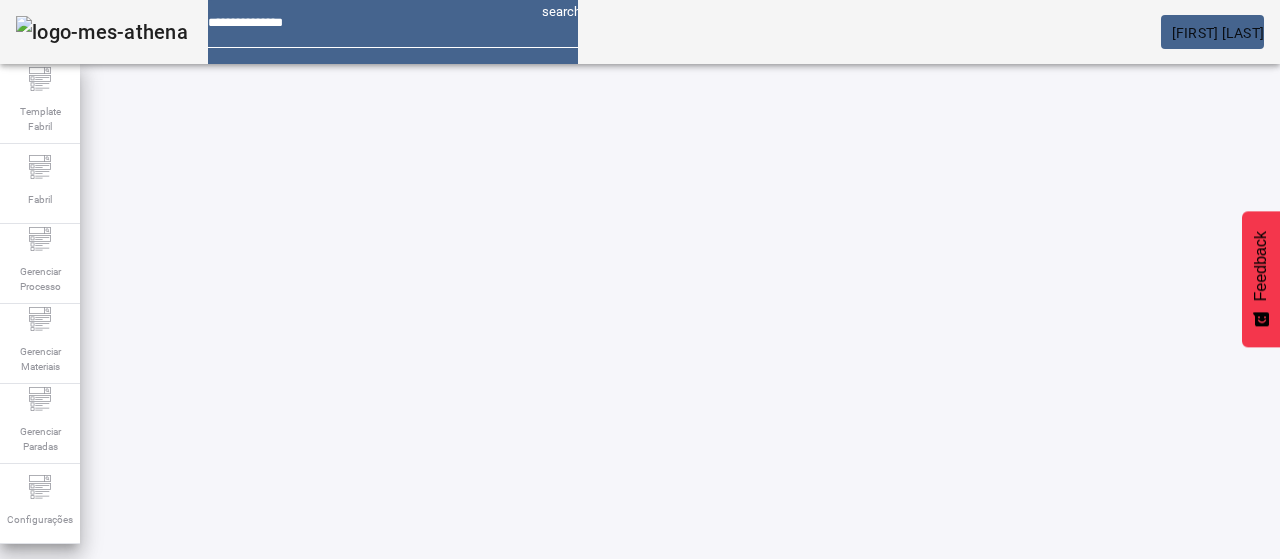 click on "ABRIR FILTROS" at bounding box center (1113, 606) 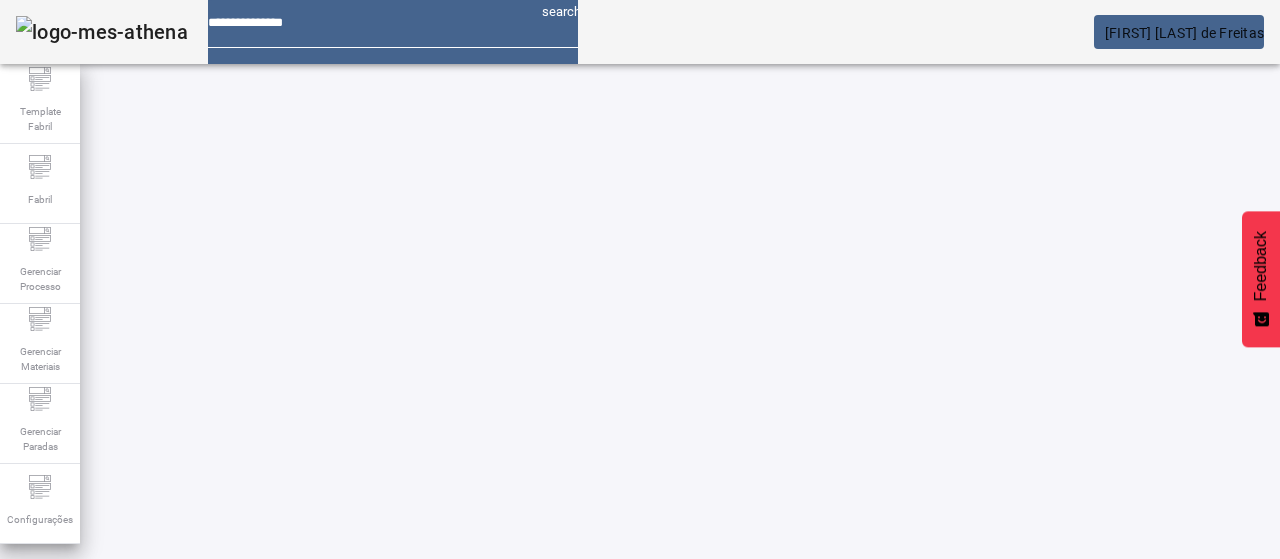 scroll, scrollTop: 0, scrollLeft: 0, axis: both 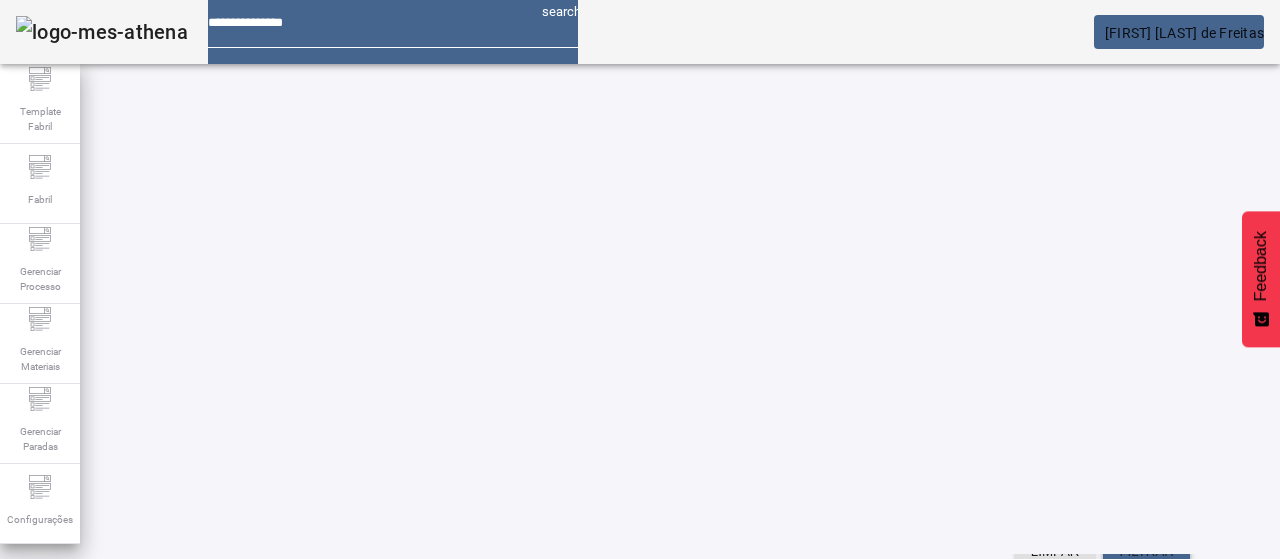 type 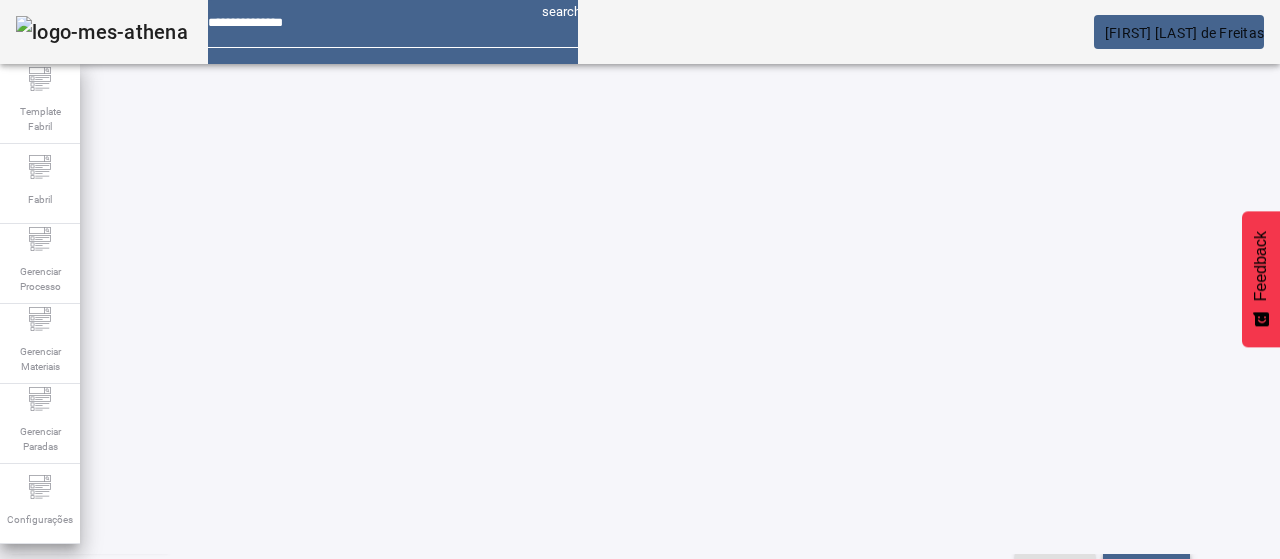 scroll, scrollTop: 86, scrollLeft: 0, axis: vertical 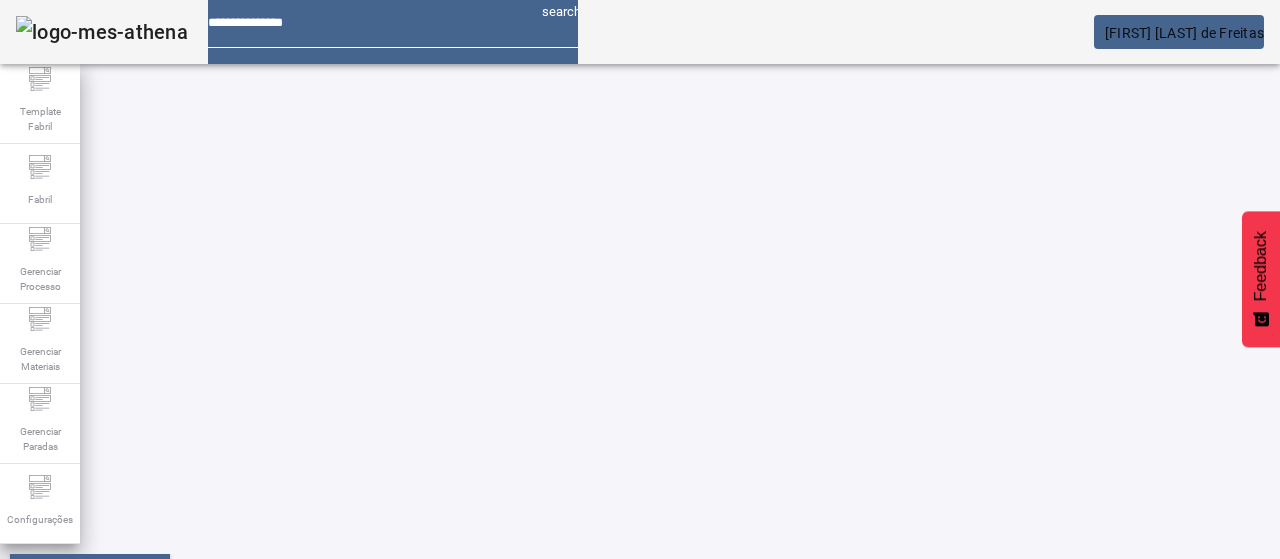click on "PTK H-IC 03.01.02-1" at bounding box center (79, 851) 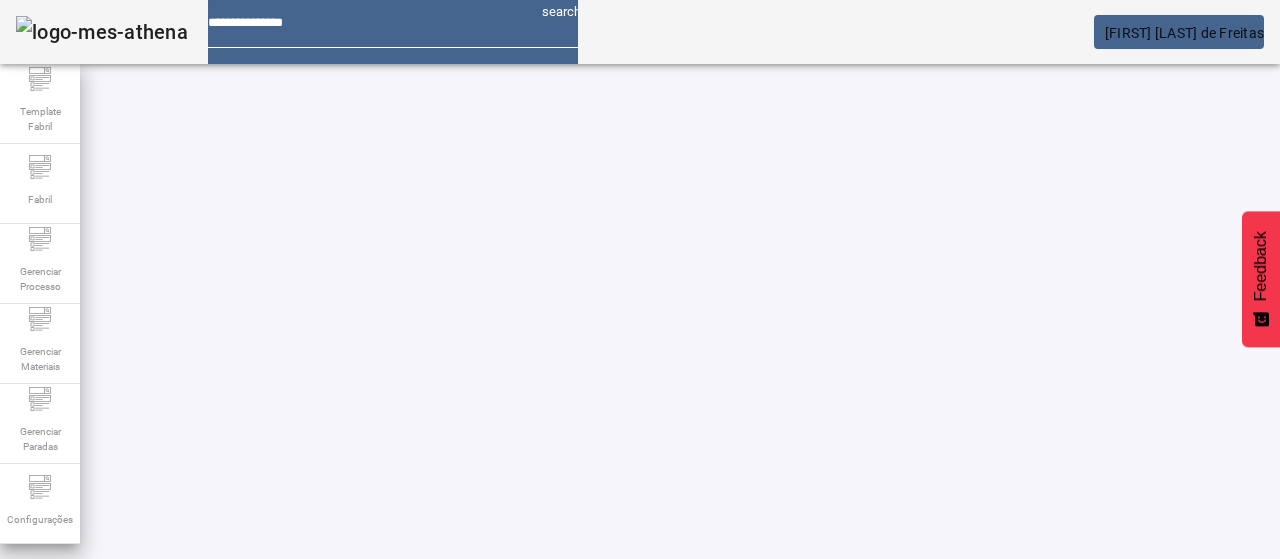 click on "Pesquise por item de catálogo" at bounding box center [352, 600] 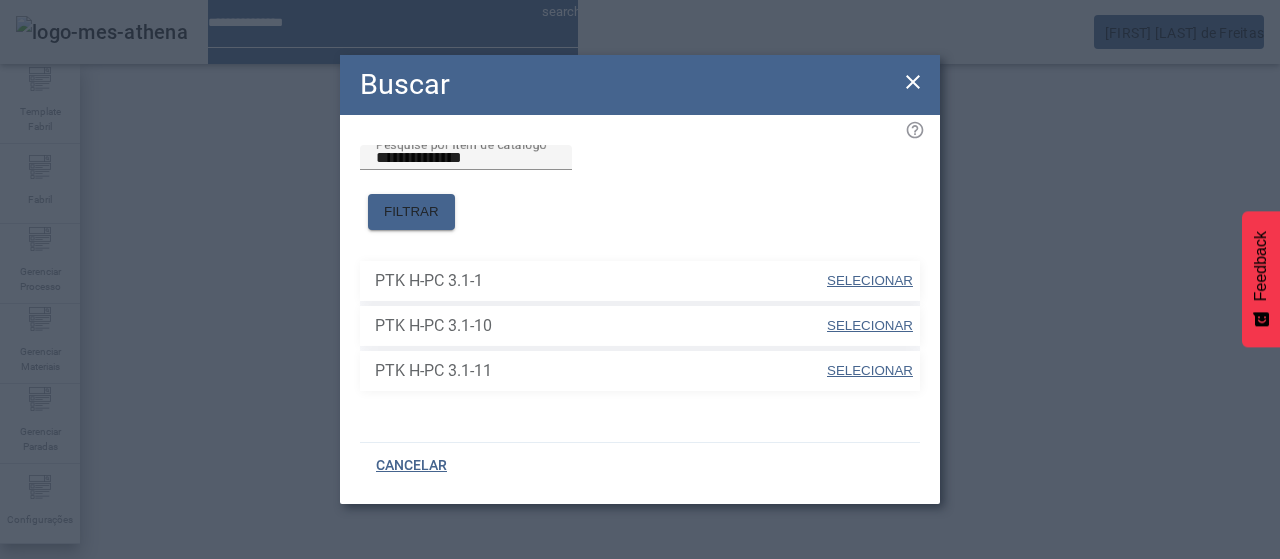 click on "SELECIONAR" at bounding box center (870, 280) 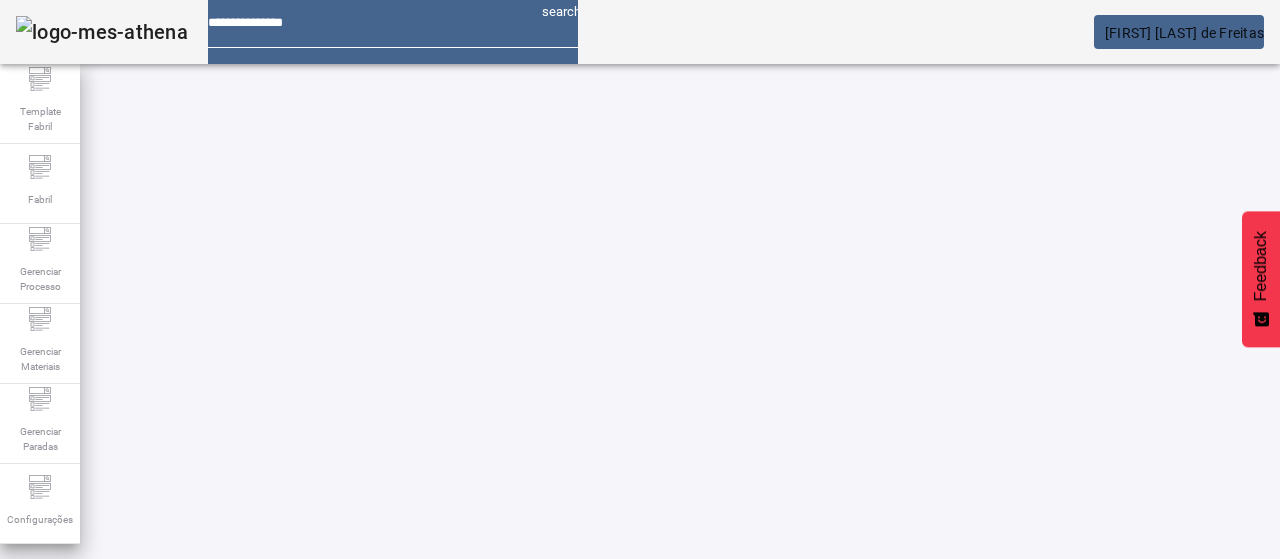 click on "FILTRAR" at bounding box center [1146, 691] 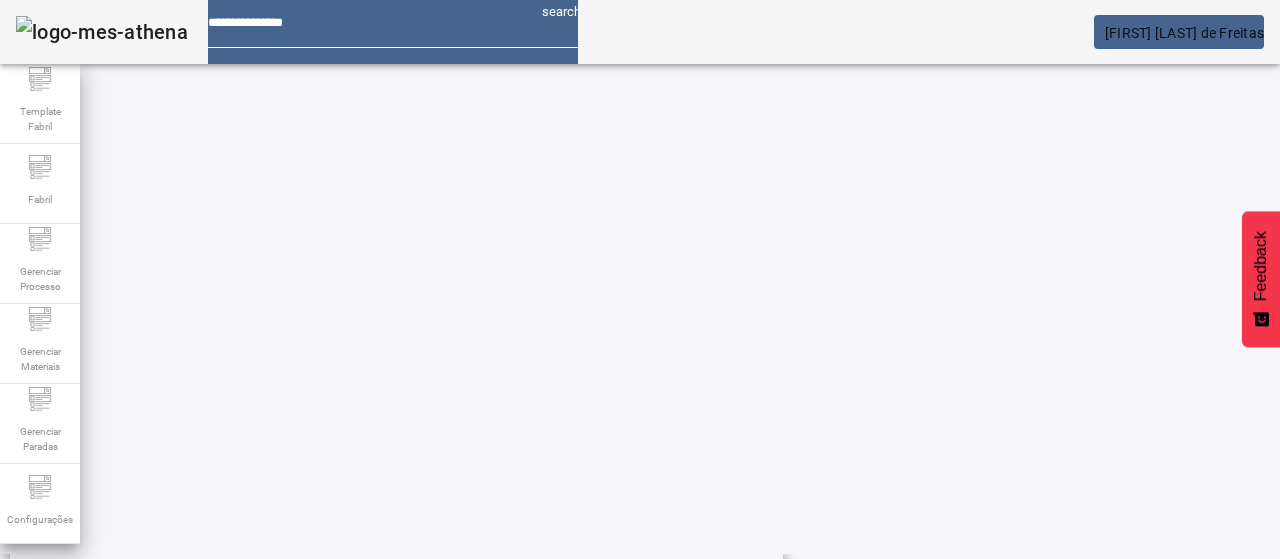 scroll, scrollTop: 667, scrollLeft: 0, axis: vertical 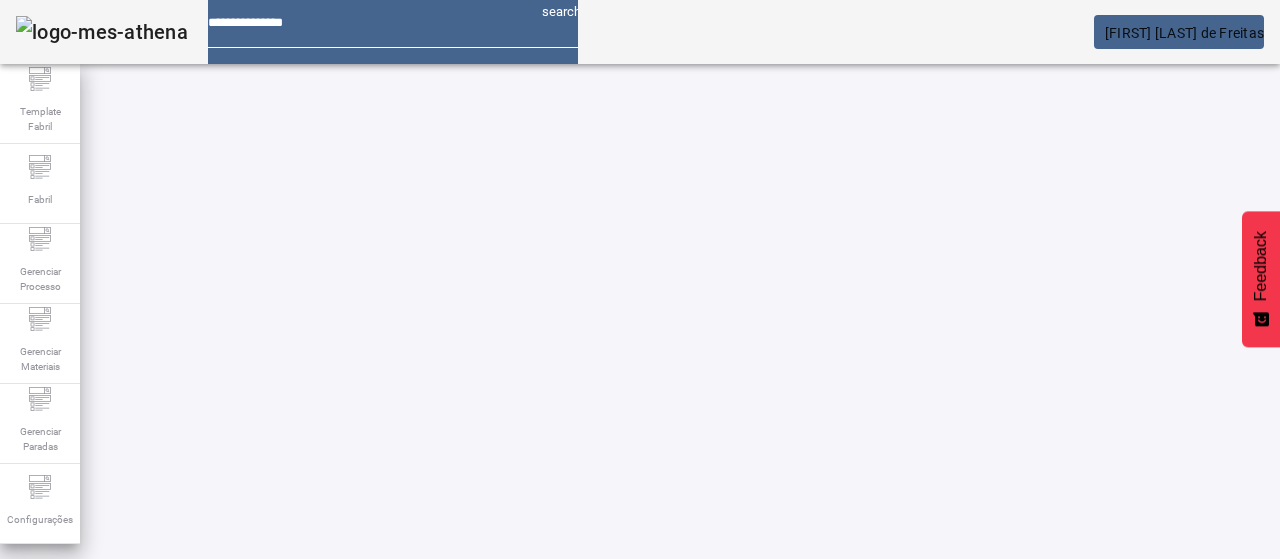 click on "**********" at bounding box center (328, 601) 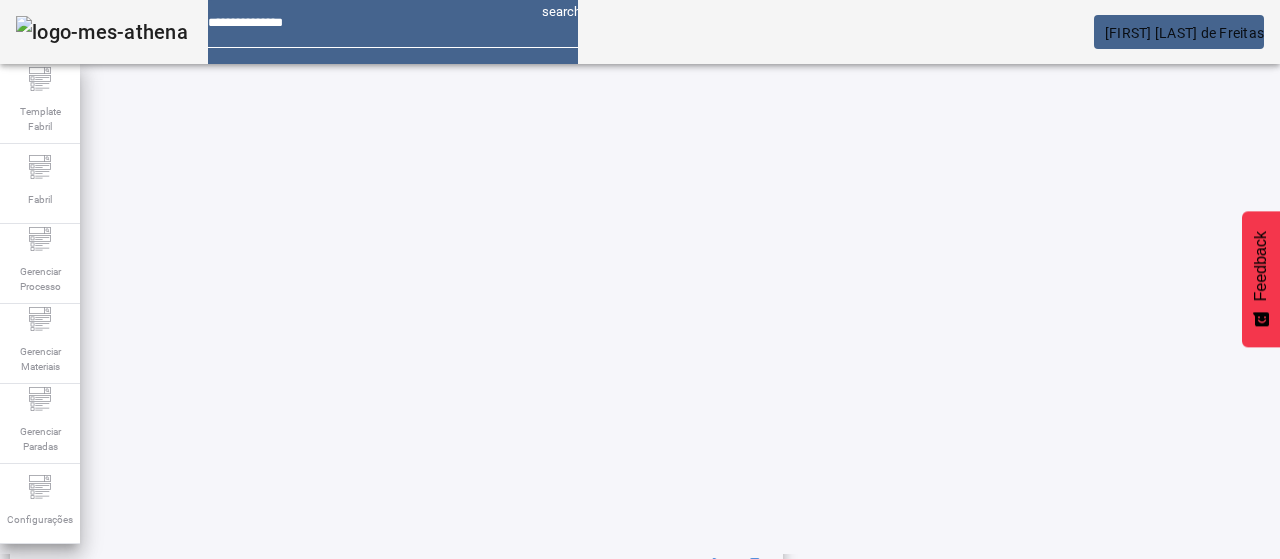 scroll, scrollTop: 423, scrollLeft: 0, axis: vertical 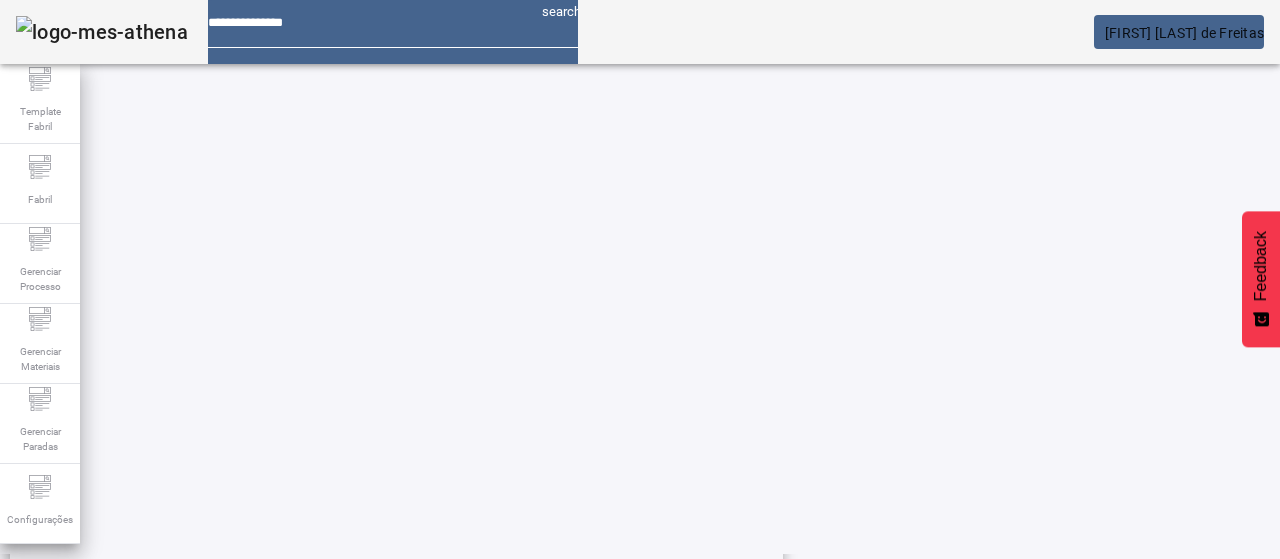 click on "2" at bounding box center [575, 970] 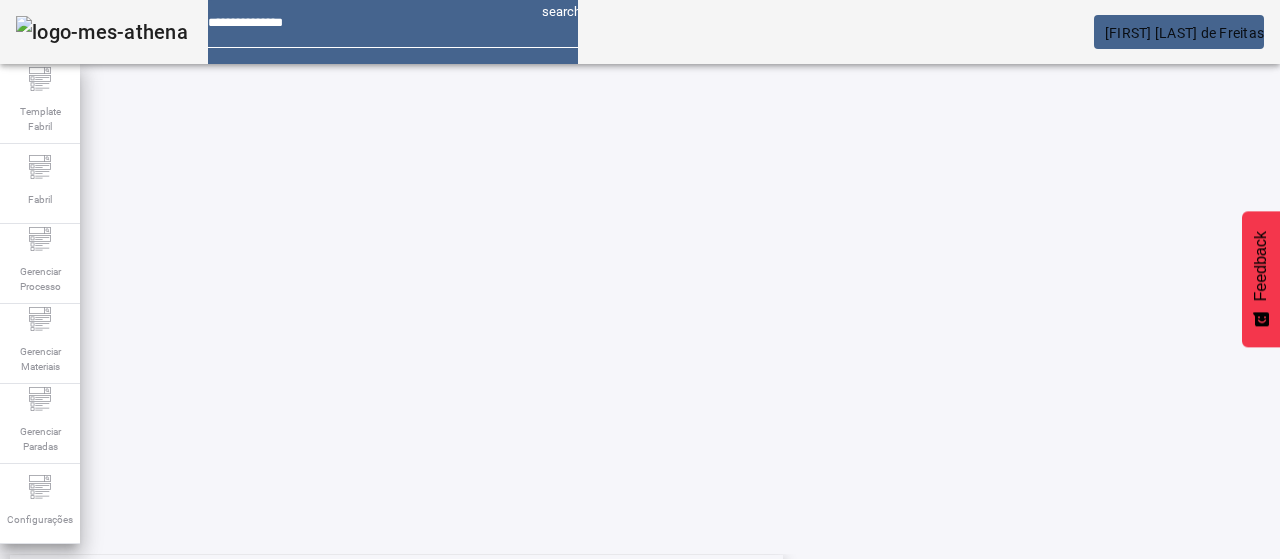 scroll, scrollTop: 0, scrollLeft: 0, axis: both 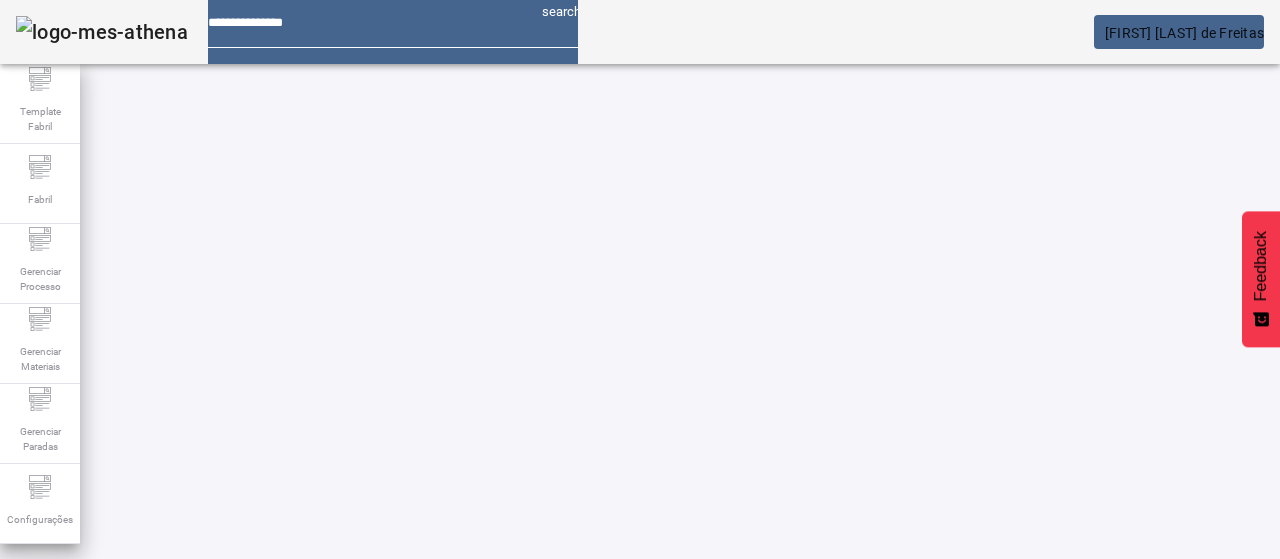 click on "**********" at bounding box center (328, 601) 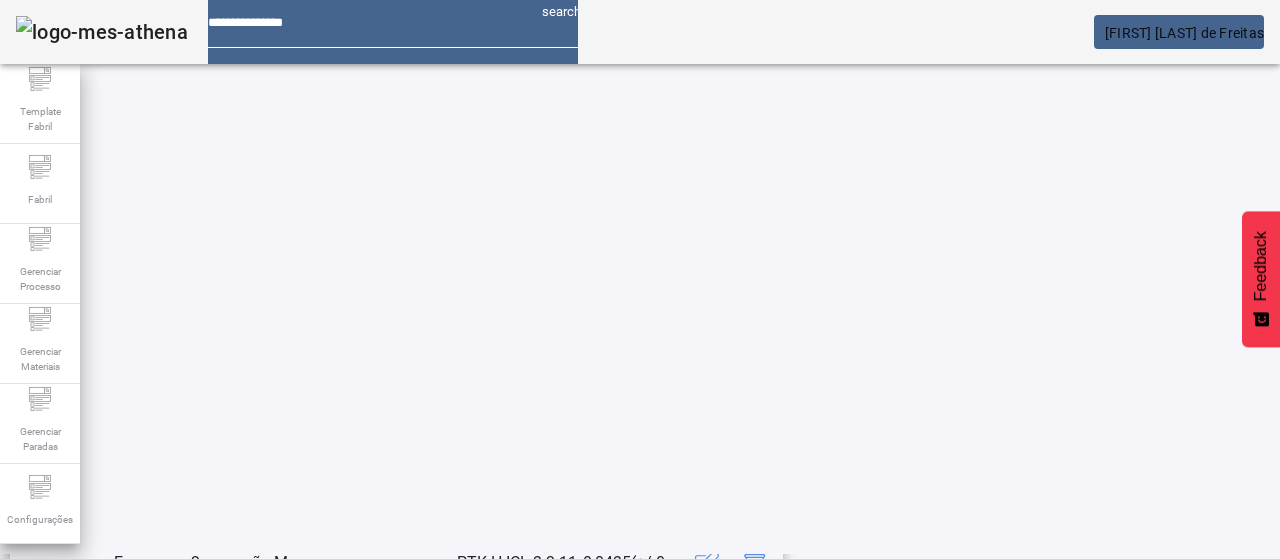 scroll, scrollTop: 423, scrollLeft: 0, axis: vertical 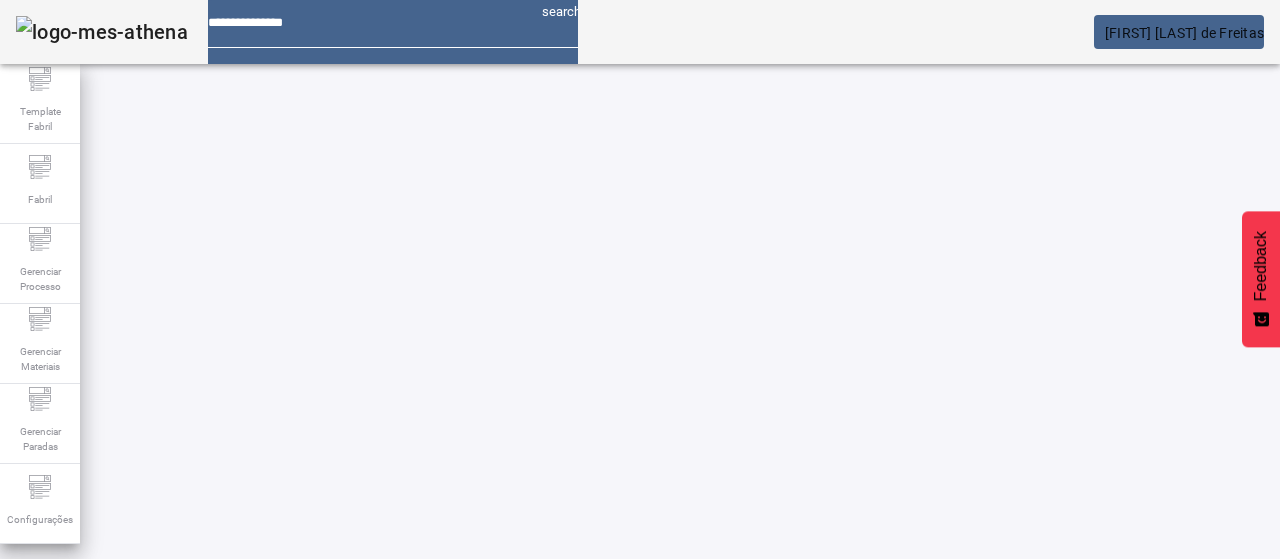 click at bounding box center [410, 600] 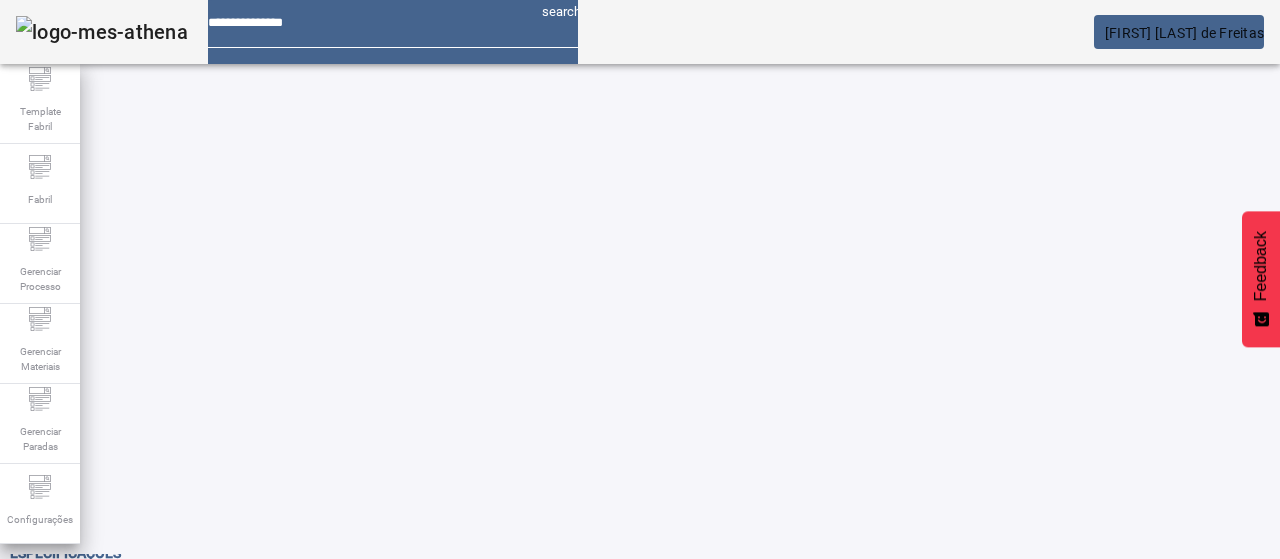 scroll, scrollTop: 0, scrollLeft: 0, axis: both 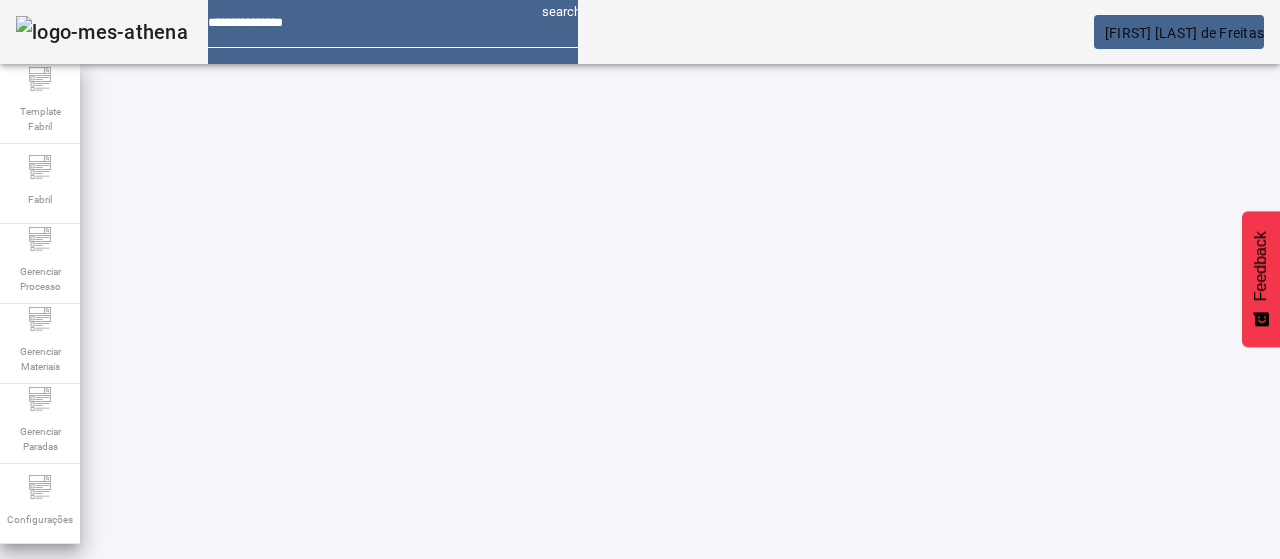 click on "**********" at bounding box center [328, 601] 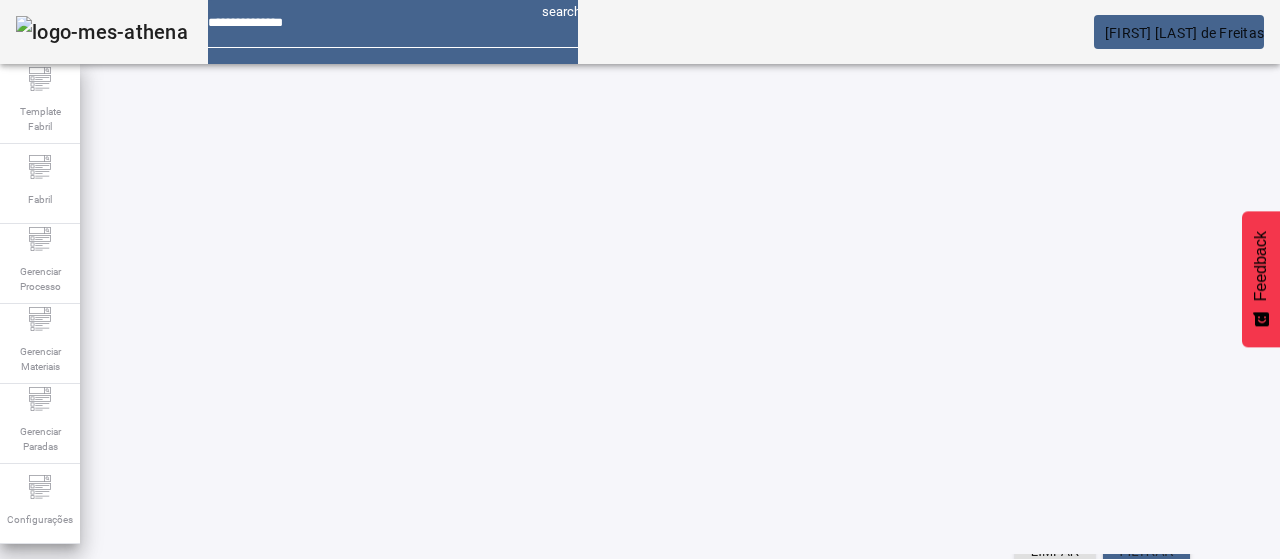 scroll, scrollTop: 423, scrollLeft: 0, axis: vertical 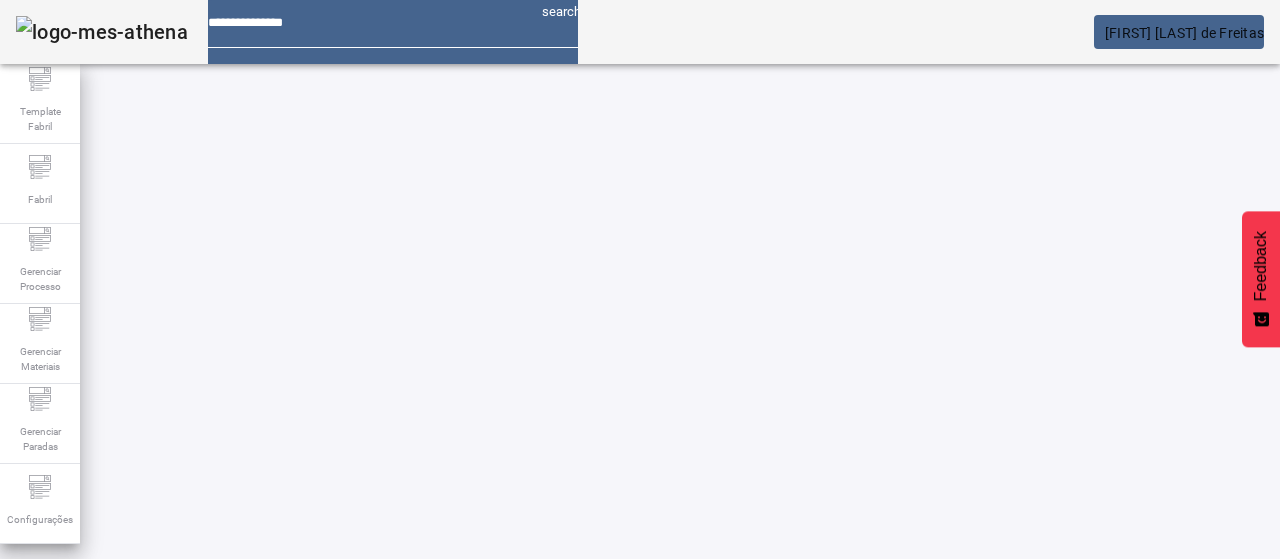 click on "**********" at bounding box center (328, 600) 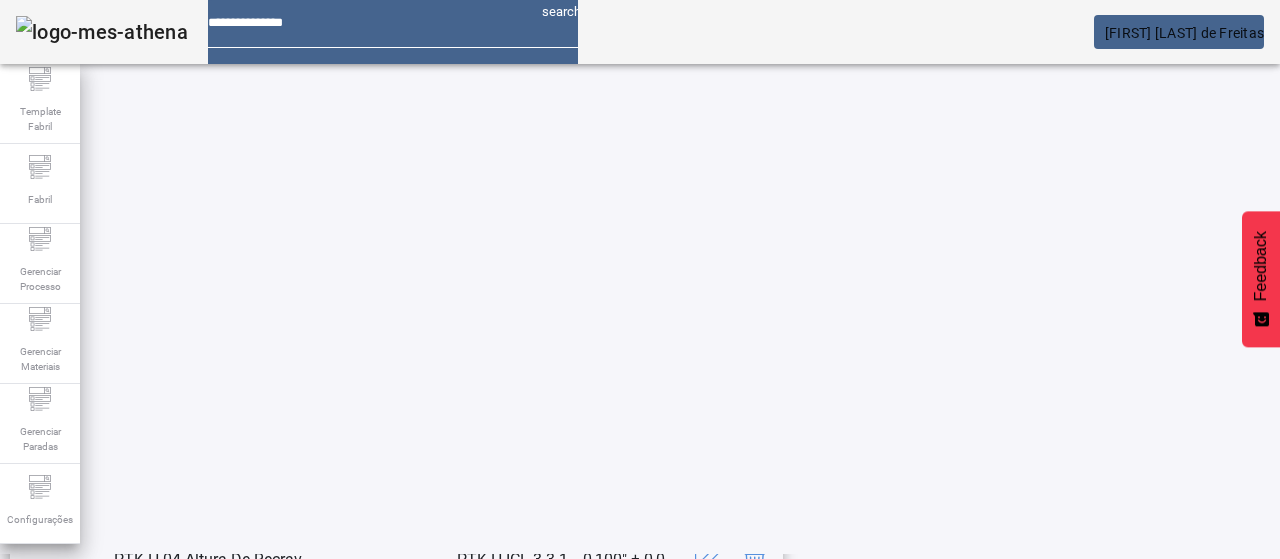 scroll, scrollTop: 400, scrollLeft: 0, axis: vertical 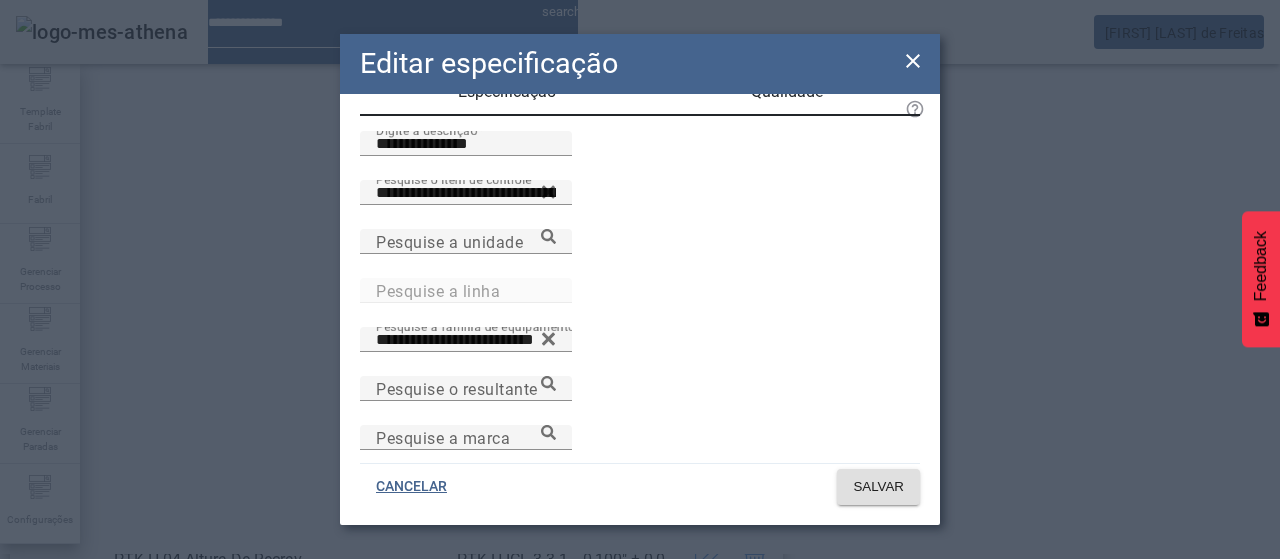 click at bounding box center [913, 61] 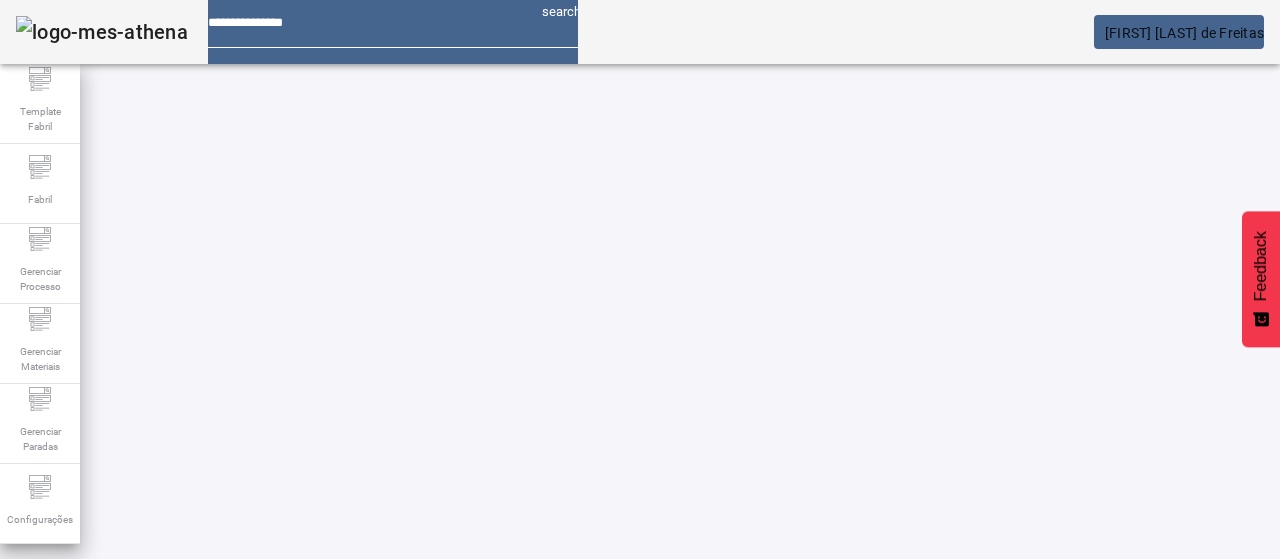 scroll, scrollTop: 5, scrollLeft: 0, axis: vertical 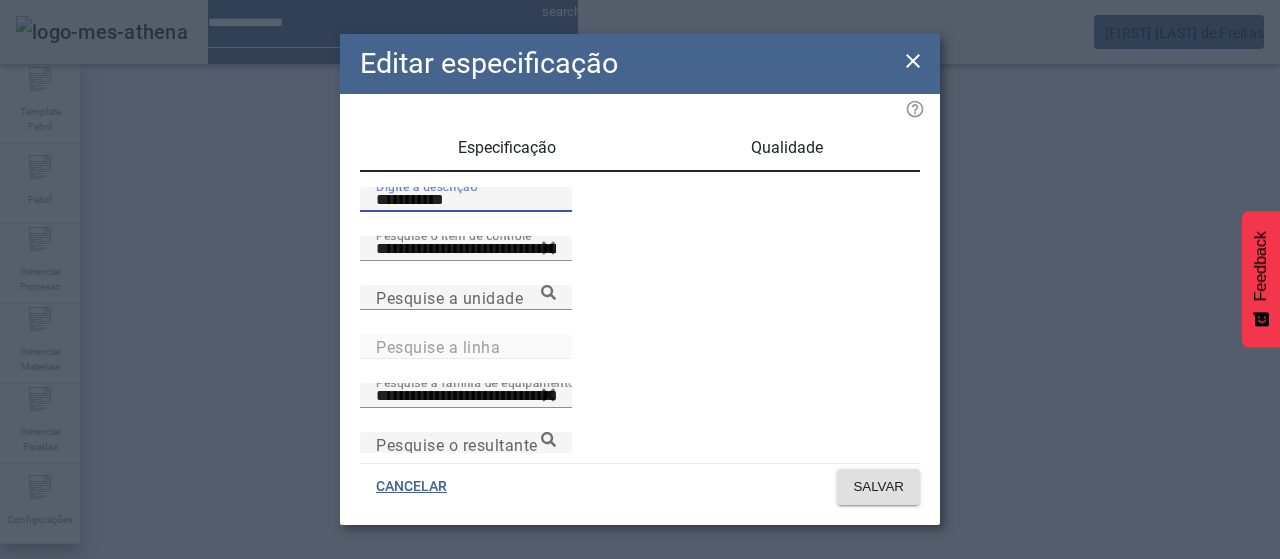 drag, startPoint x: 463, startPoint y: 231, endPoint x: 333, endPoint y: 258, distance: 132.77425 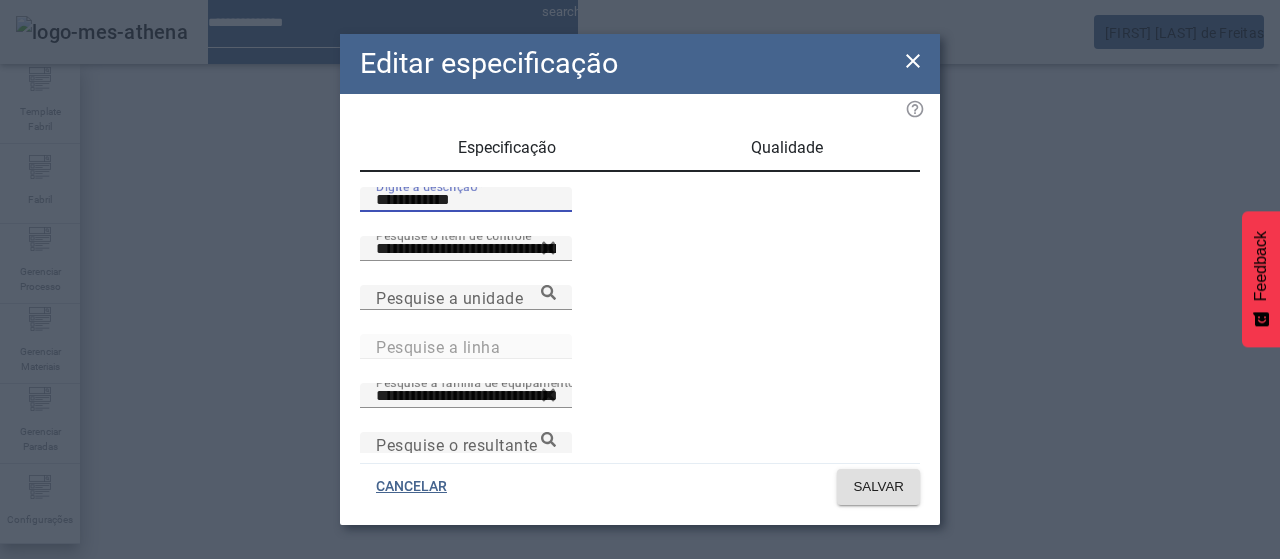 click on "**********" at bounding box center (466, 200) 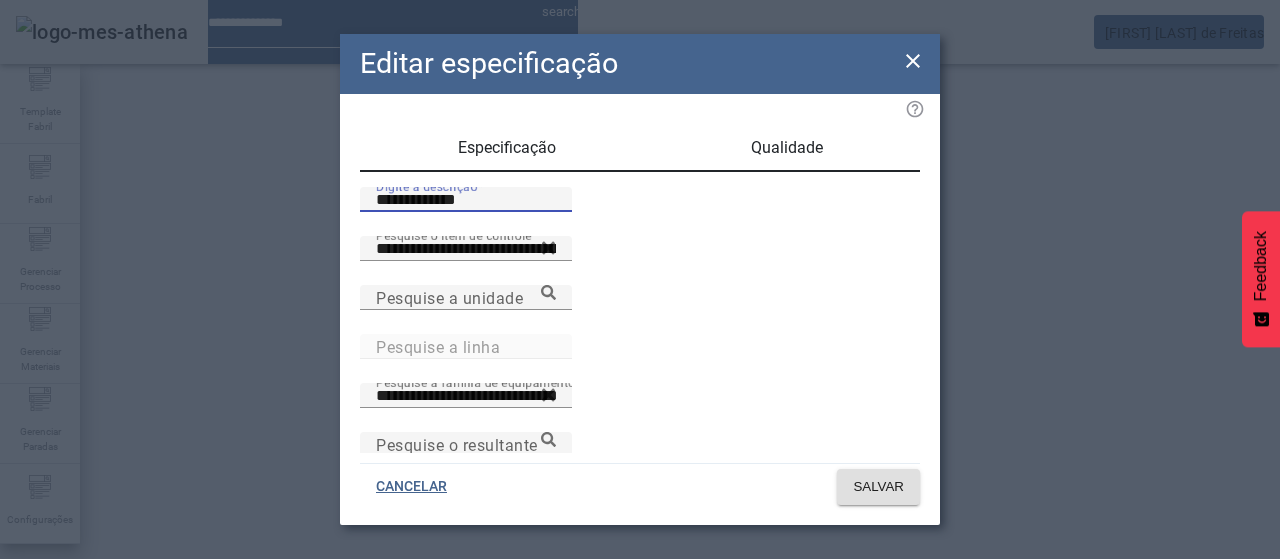 type on "**********" 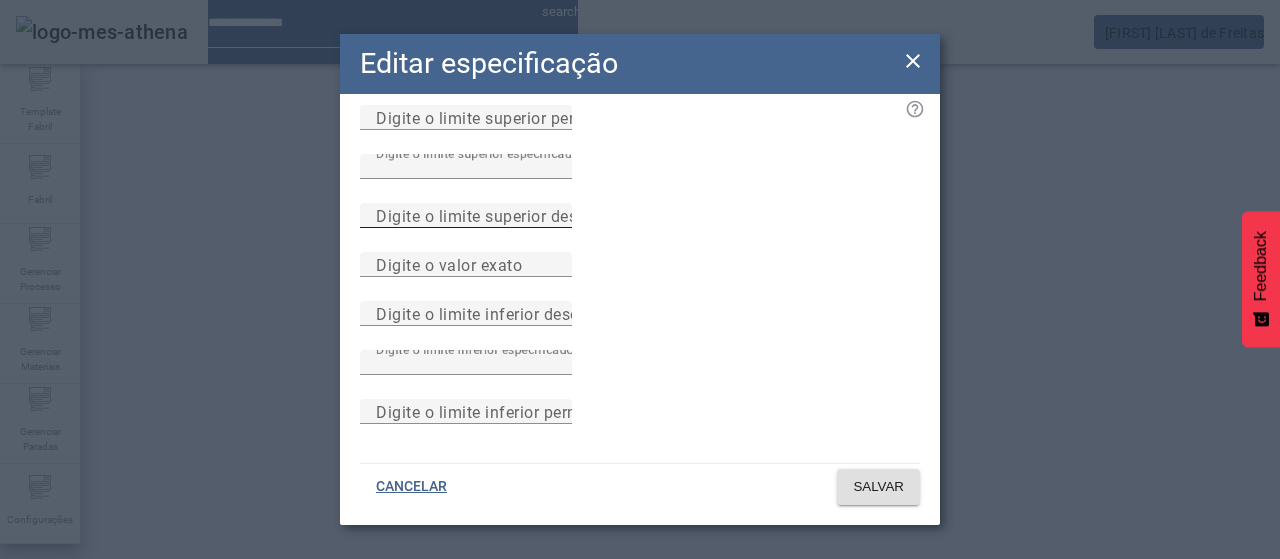 scroll, scrollTop: 284, scrollLeft: 0, axis: vertical 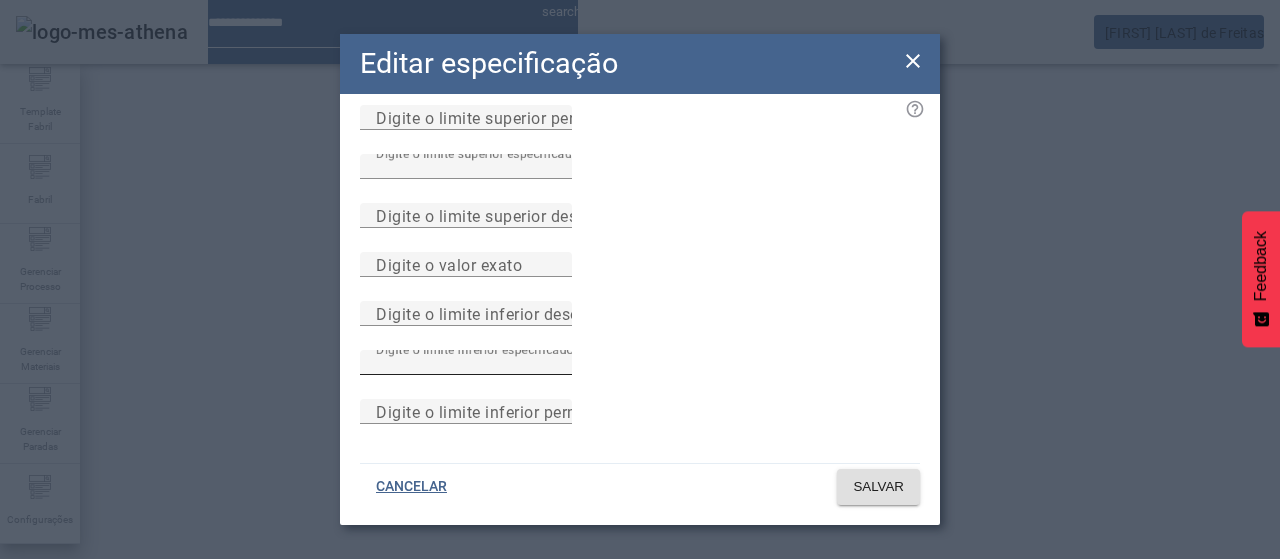 click on "****" at bounding box center [466, 363] 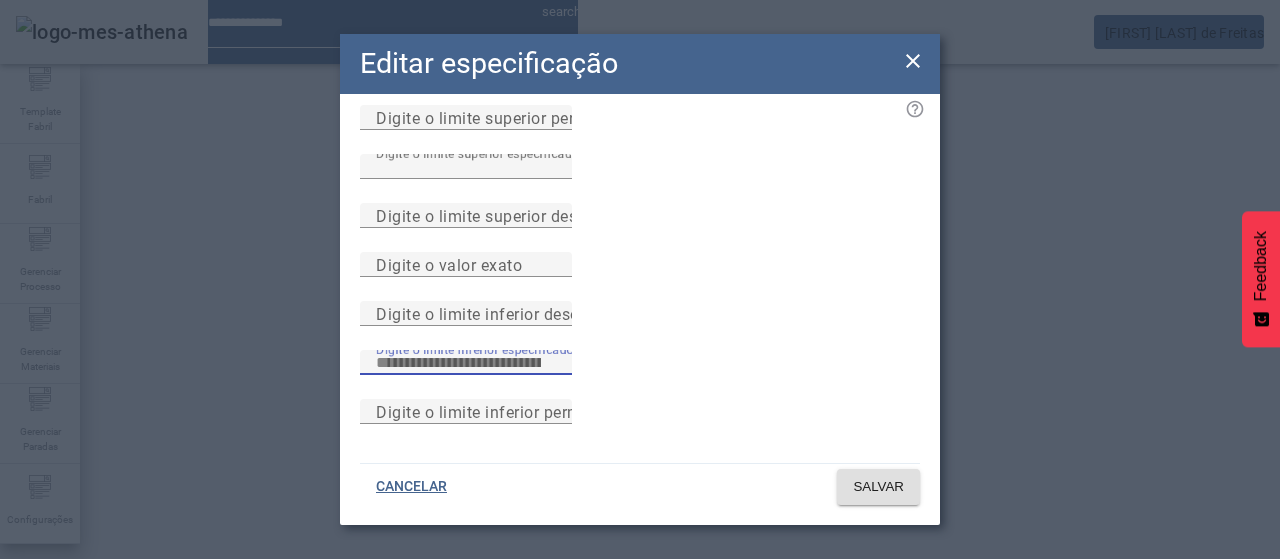 scroll, scrollTop: 110, scrollLeft: 0, axis: vertical 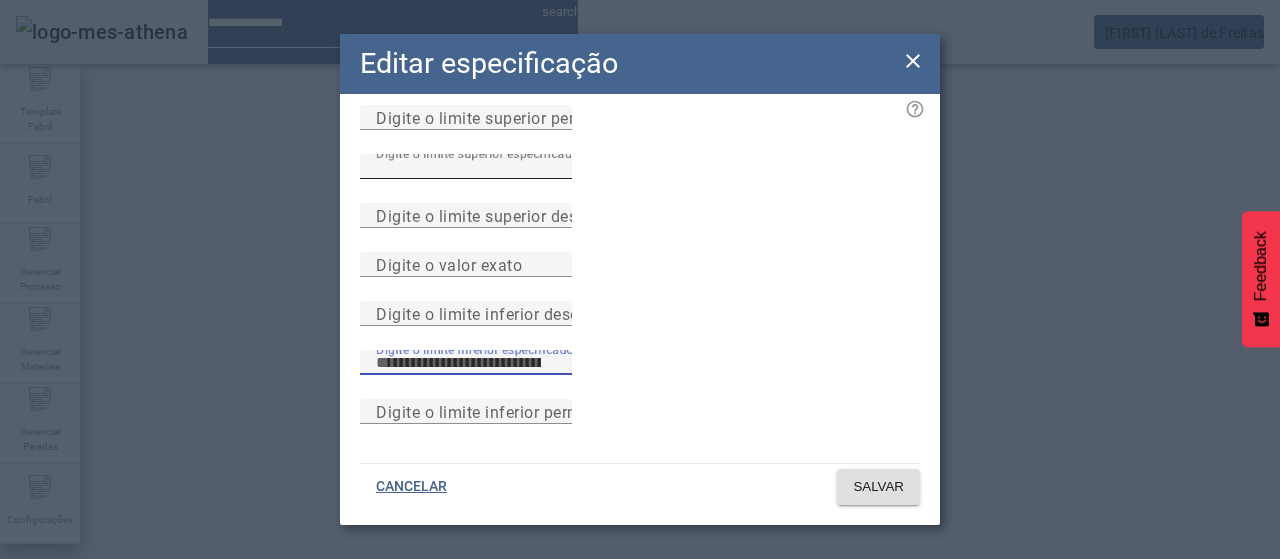 type on "*****" 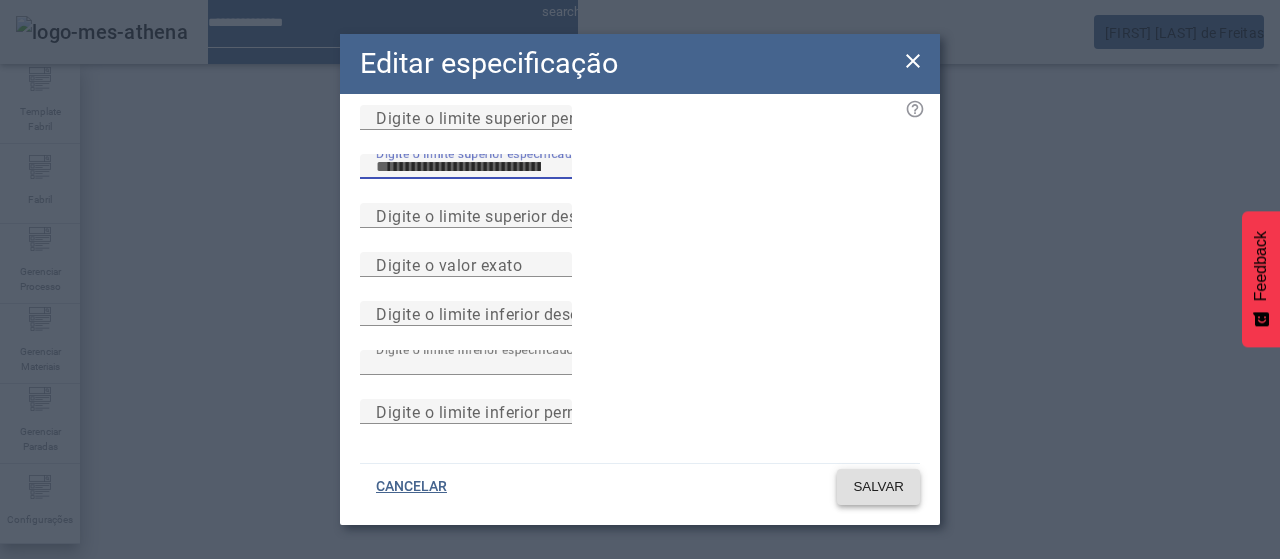 type on "*****" 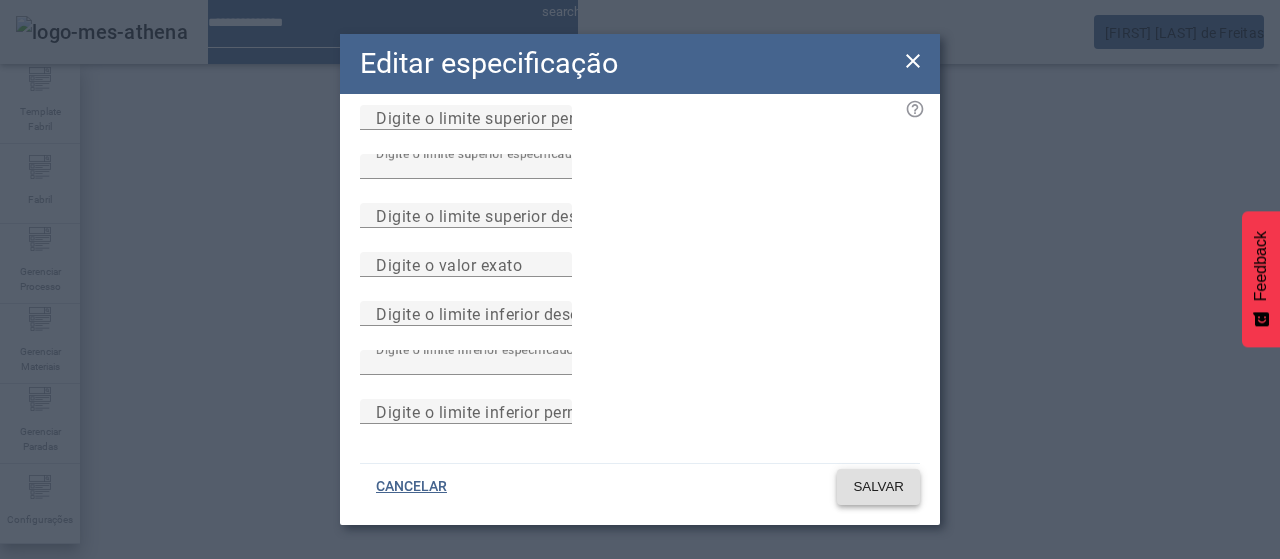 click on "SALVAR" at bounding box center [878, 487] 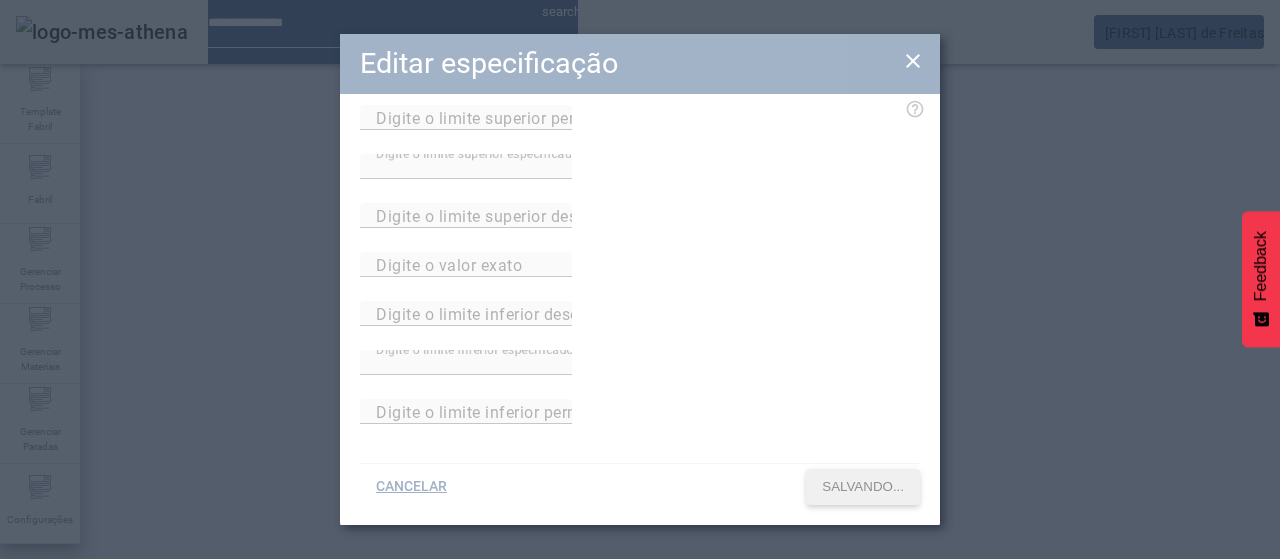 scroll, scrollTop: 140, scrollLeft: 0, axis: vertical 